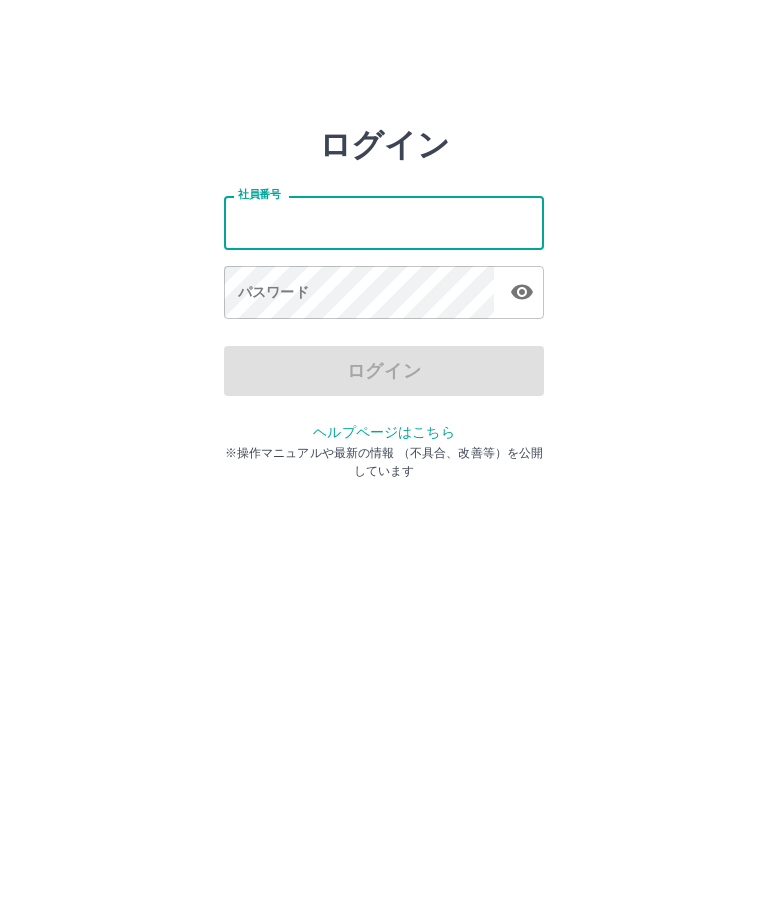 scroll, scrollTop: 0, scrollLeft: 0, axis: both 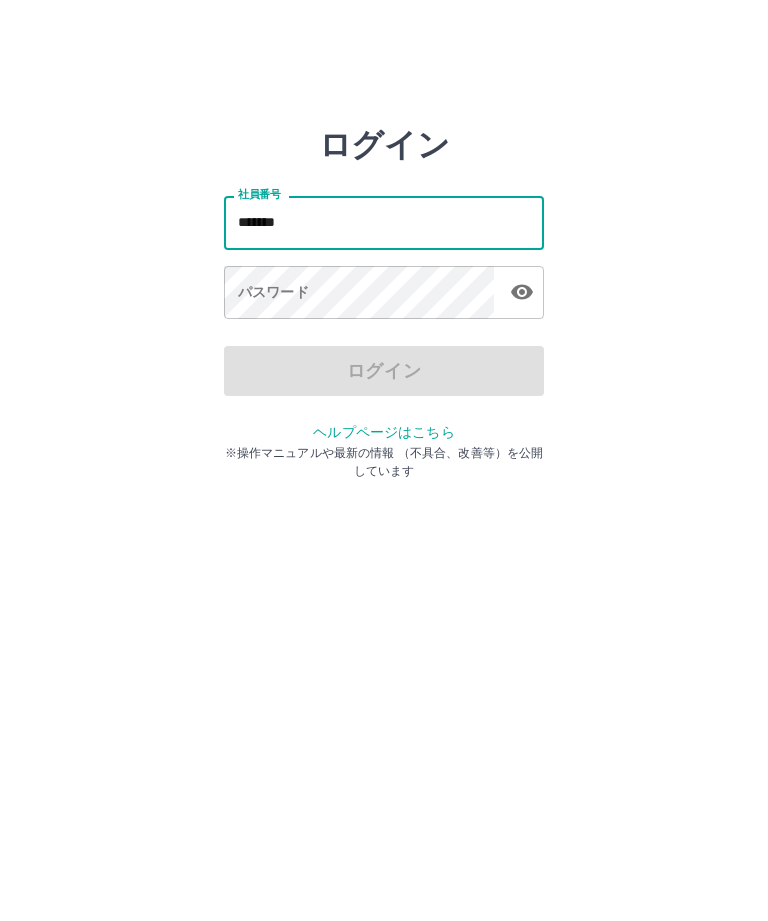 type on "*******" 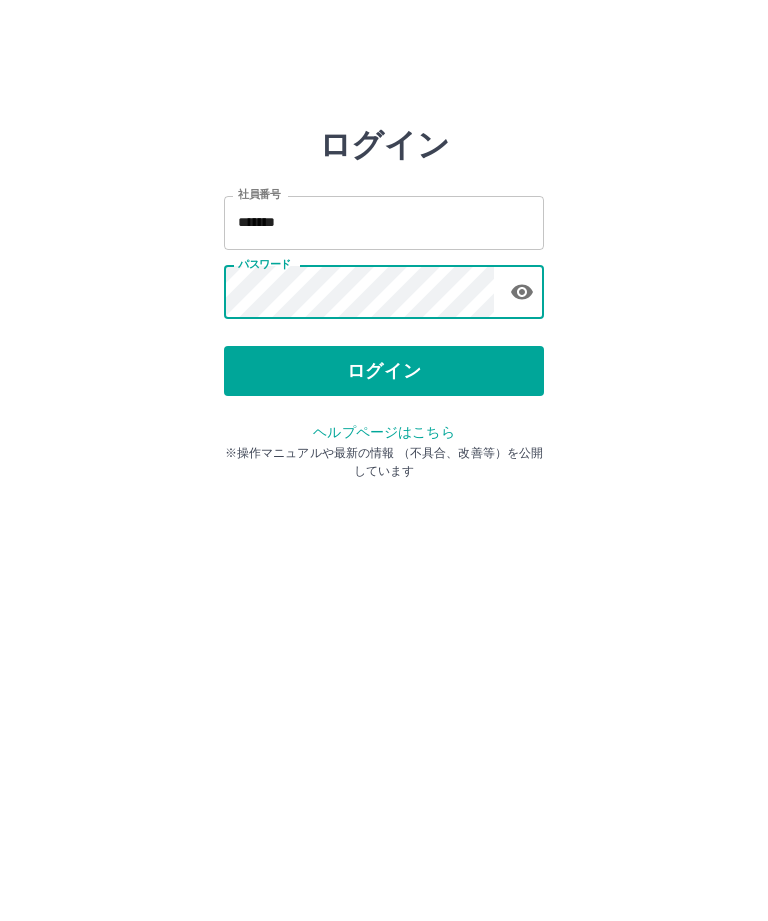 click on "ログイン" at bounding box center [384, 371] 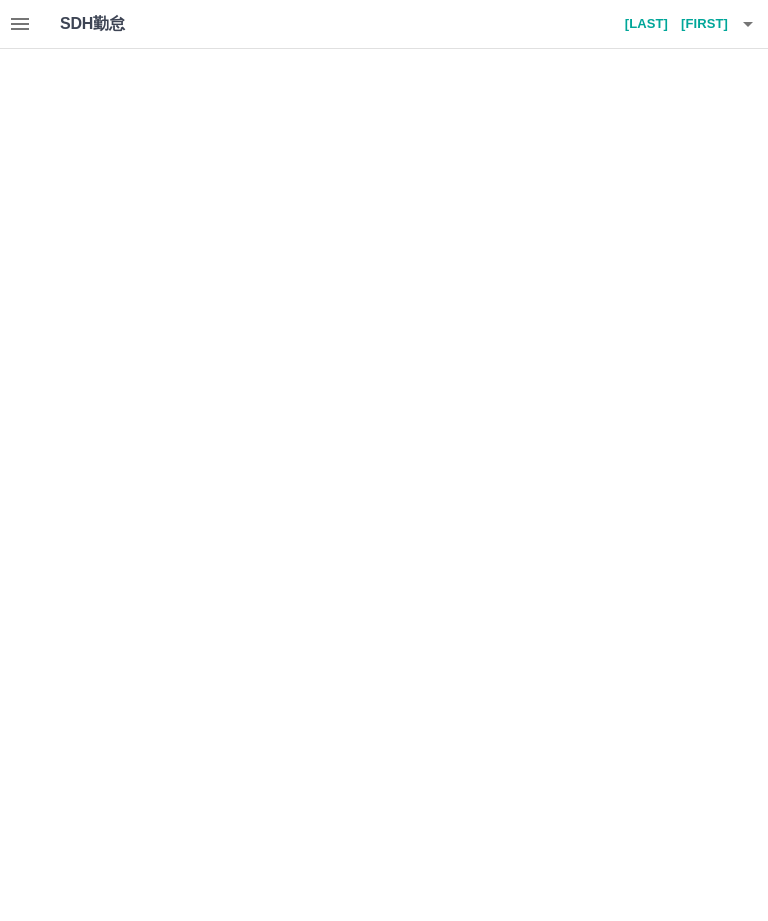 scroll, scrollTop: 0, scrollLeft: 0, axis: both 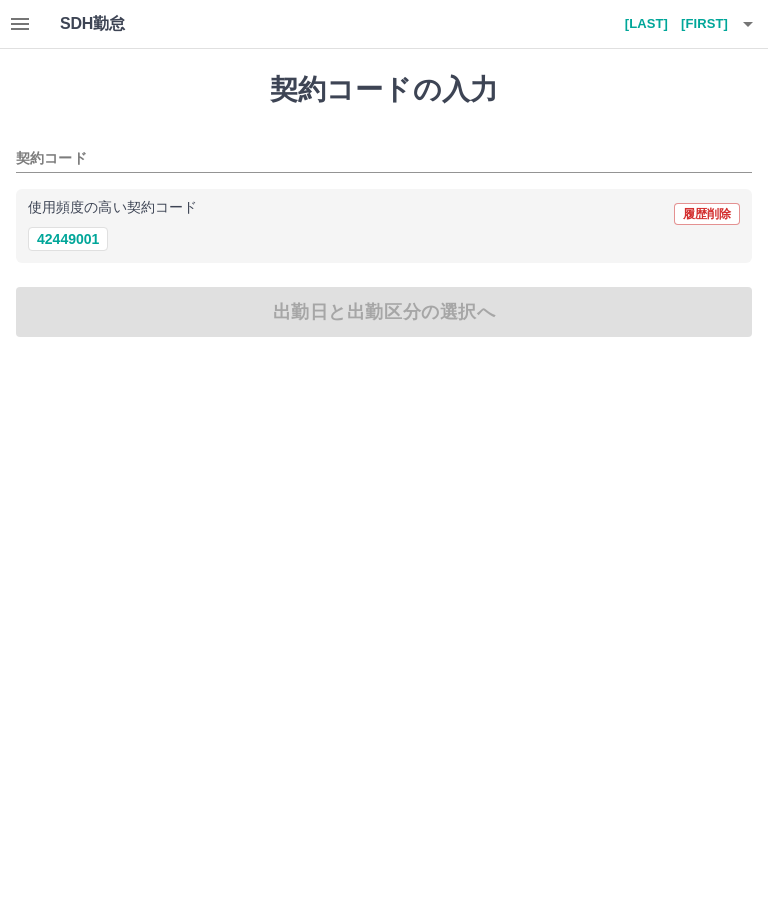click on "42449001" at bounding box center (68, 239) 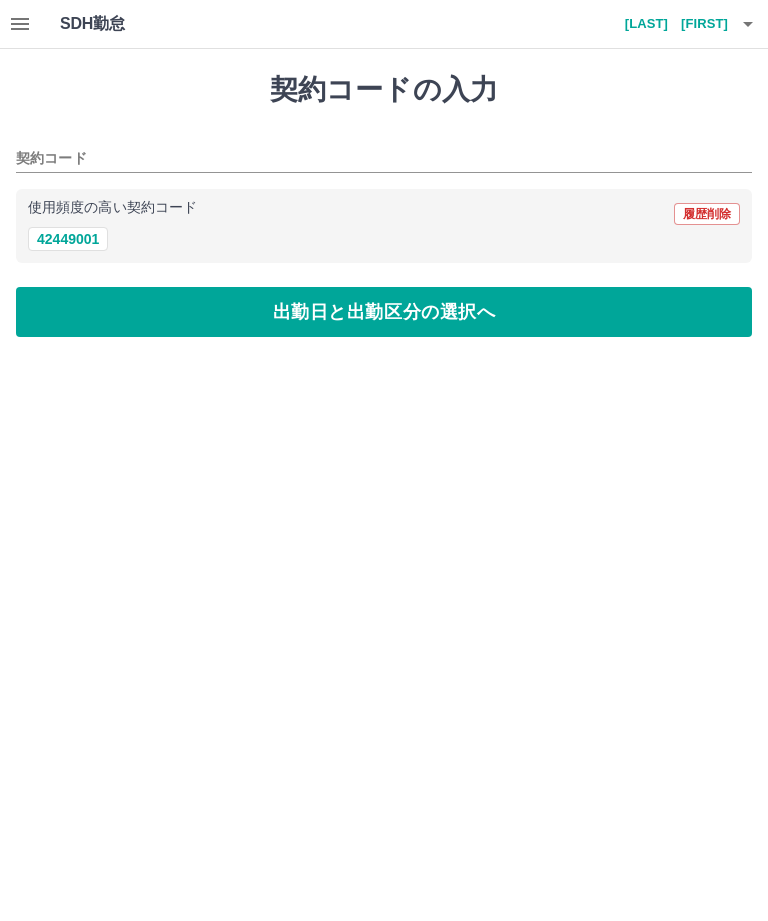 type on "********" 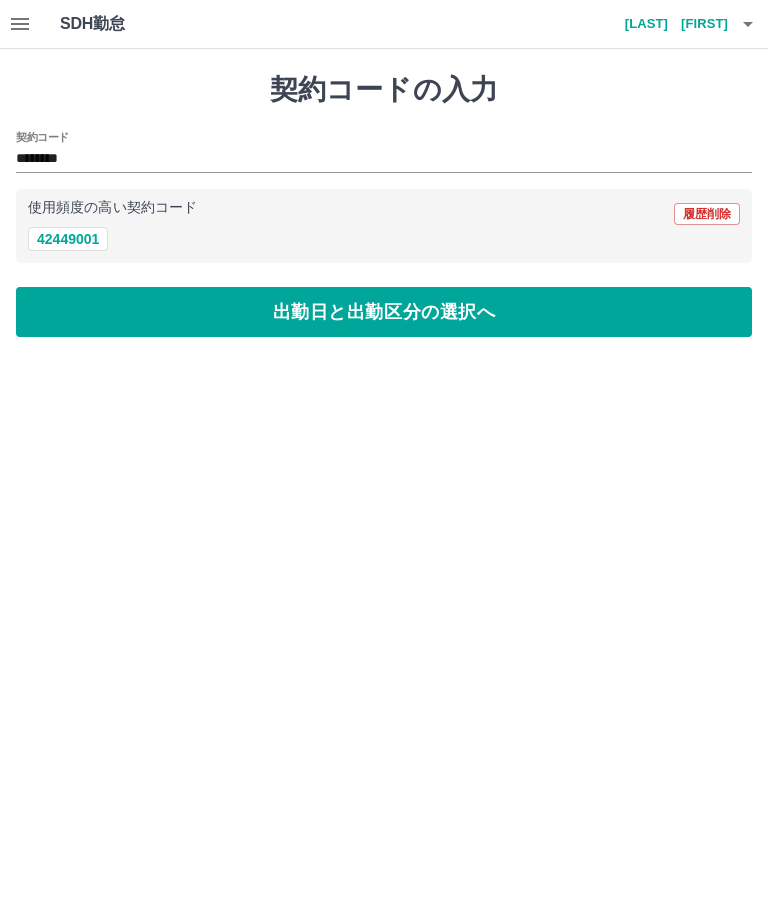 click on "出勤日と出勤区分の選択へ" at bounding box center [384, 312] 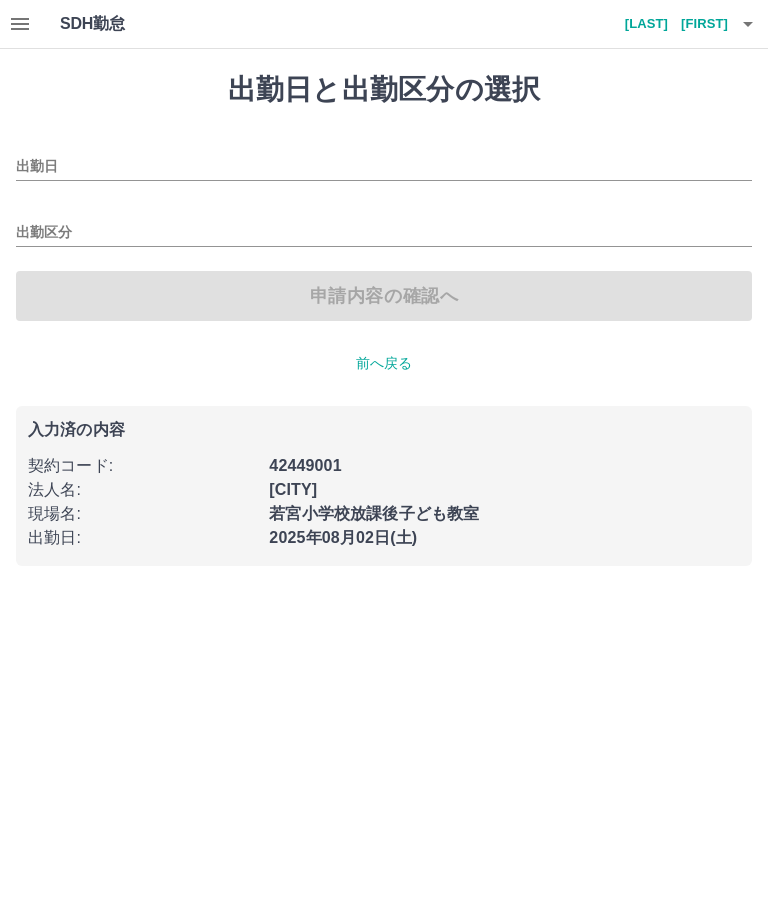 type on "**********" 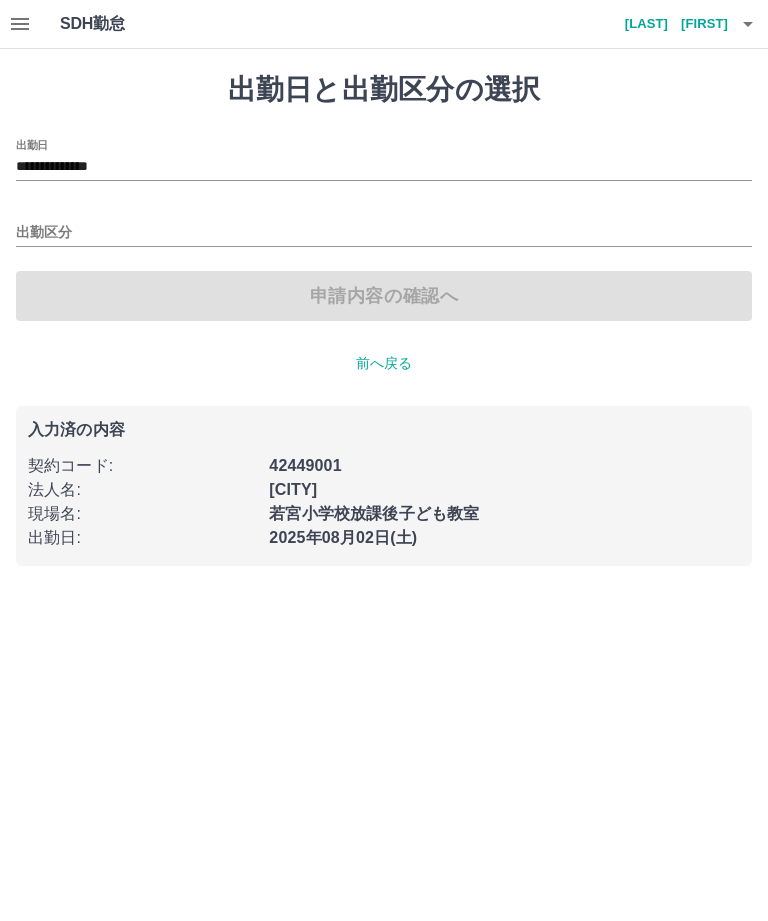 click on "出勤区分" at bounding box center (384, 233) 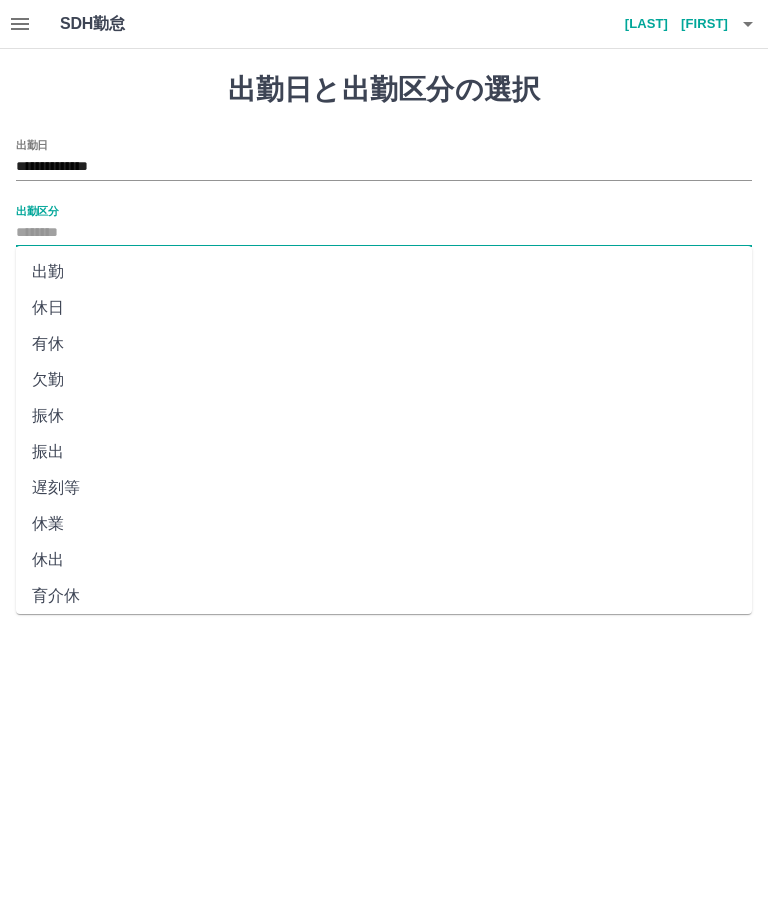 click on "出勤" at bounding box center [384, 272] 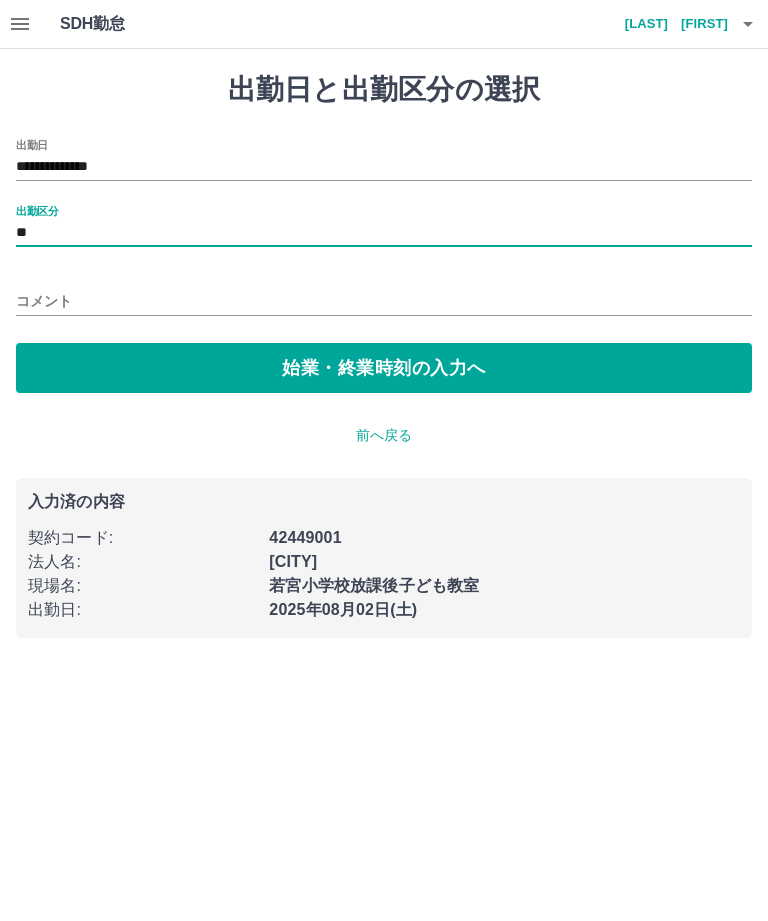 click on "始業・終業時刻の入力へ" at bounding box center [384, 368] 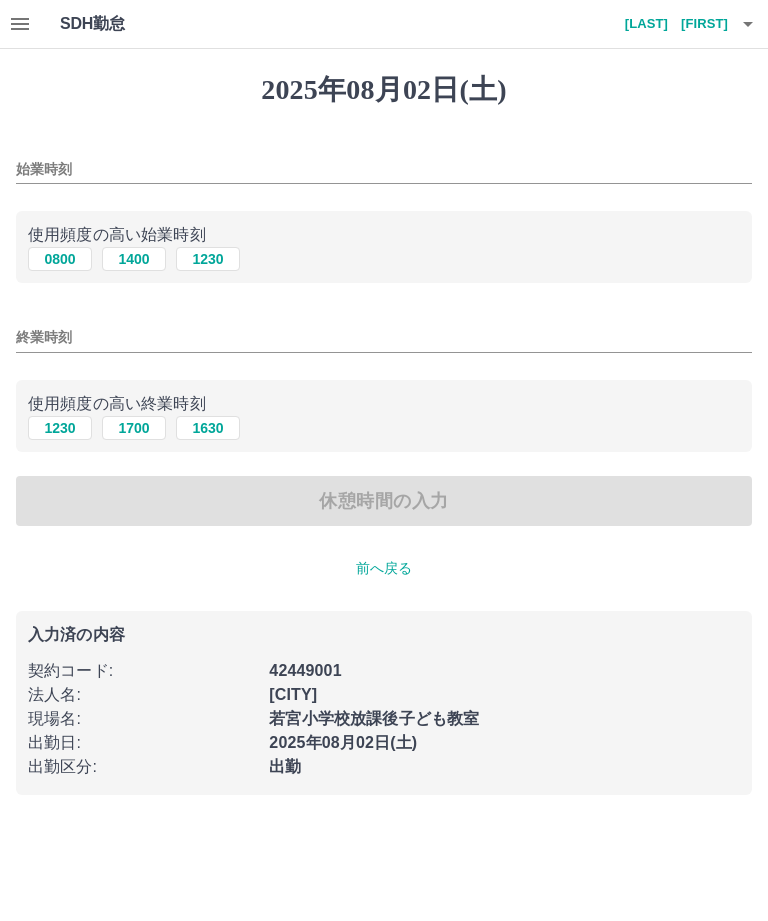 click on "1230" at bounding box center (208, 259) 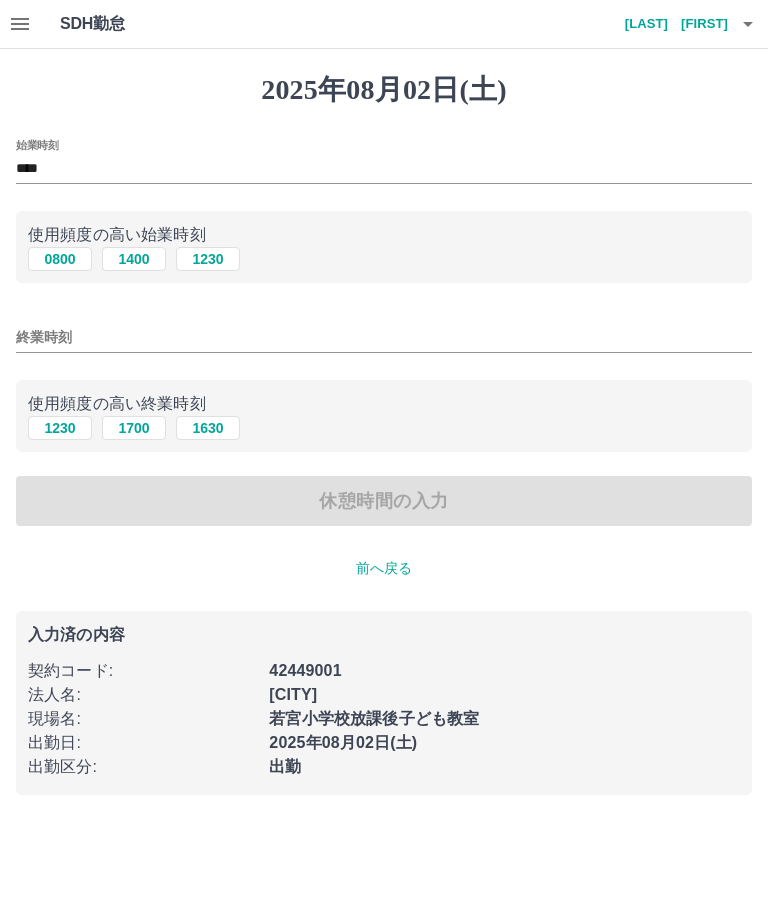 click on "1700" at bounding box center [134, 428] 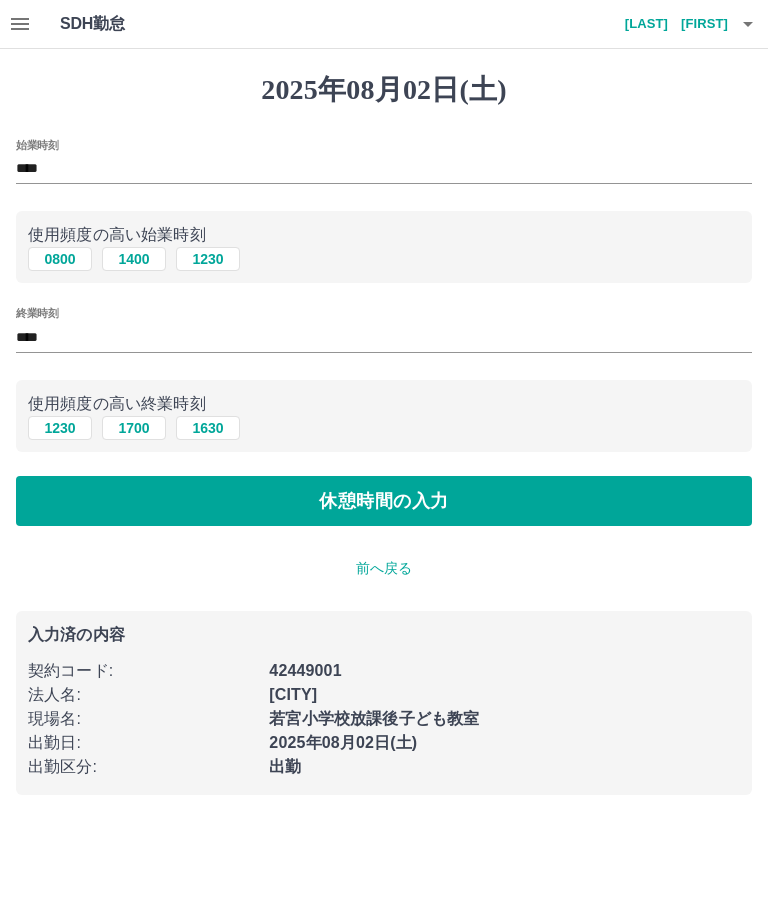 click on "休憩時間の入力" at bounding box center [384, 501] 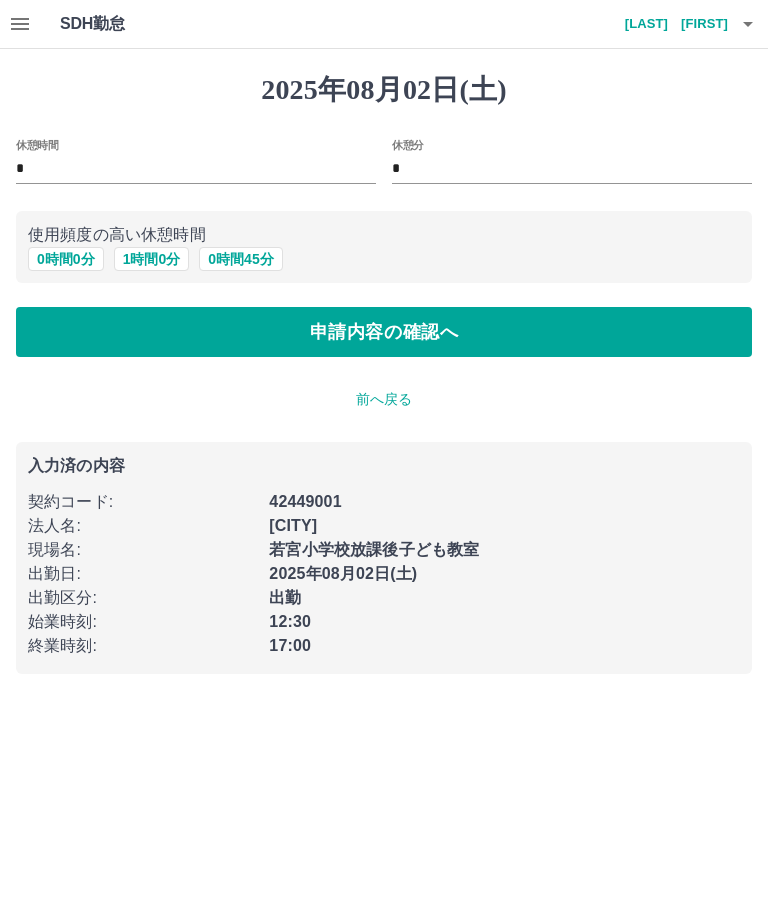 click on "申請内容の確認へ" at bounding box center (384, 332) 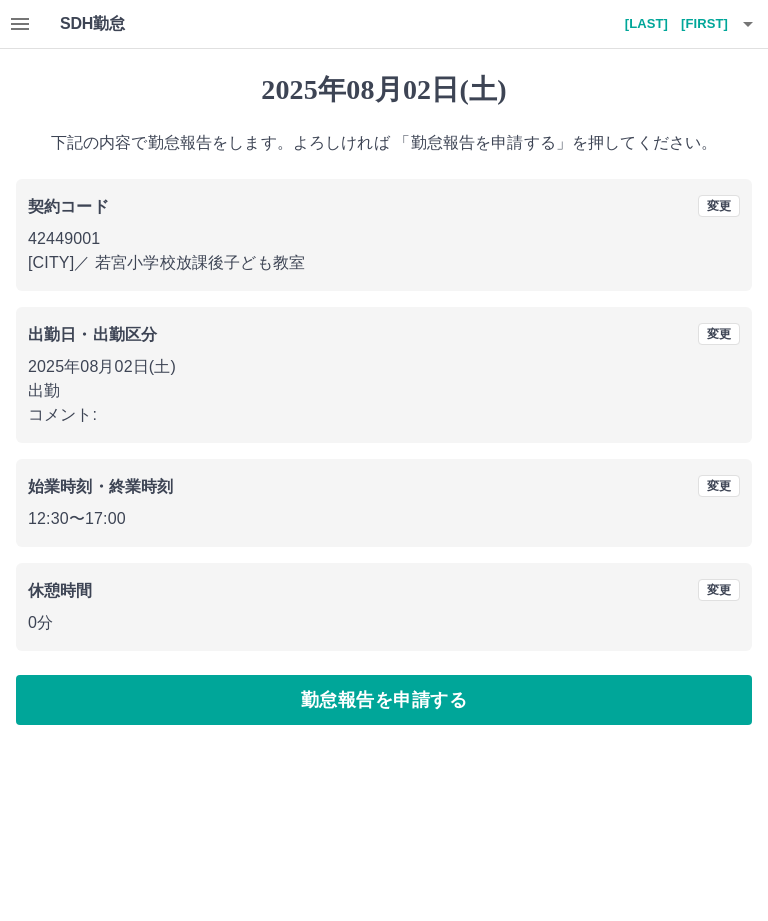 click at bounding box center [20, 24] 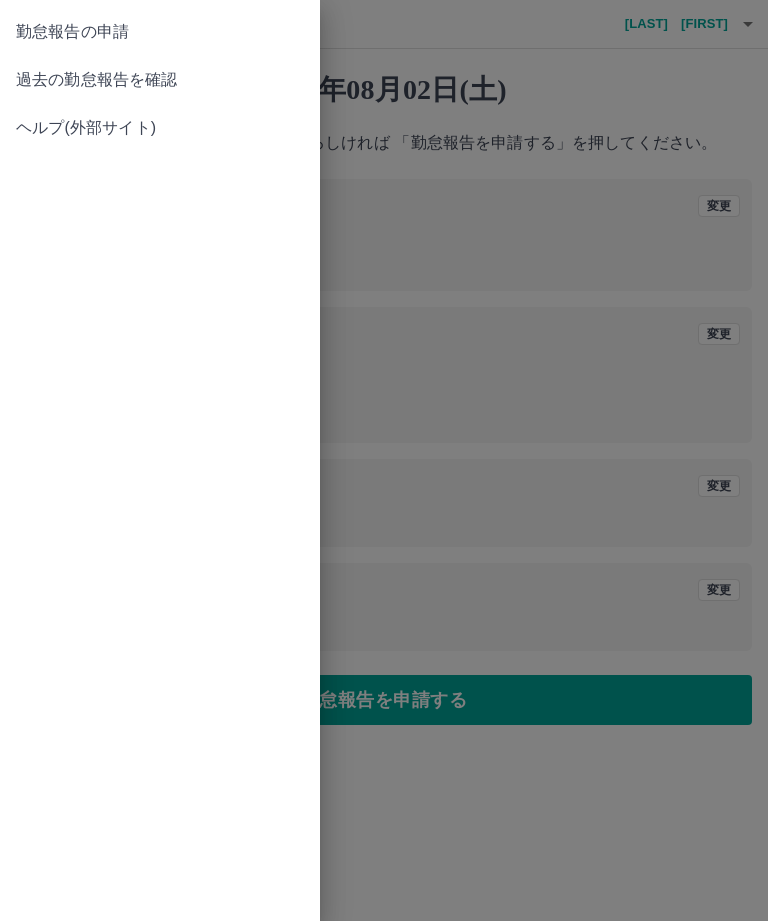 click on "勤怠報告の申請" at bounding box center (160, 32) 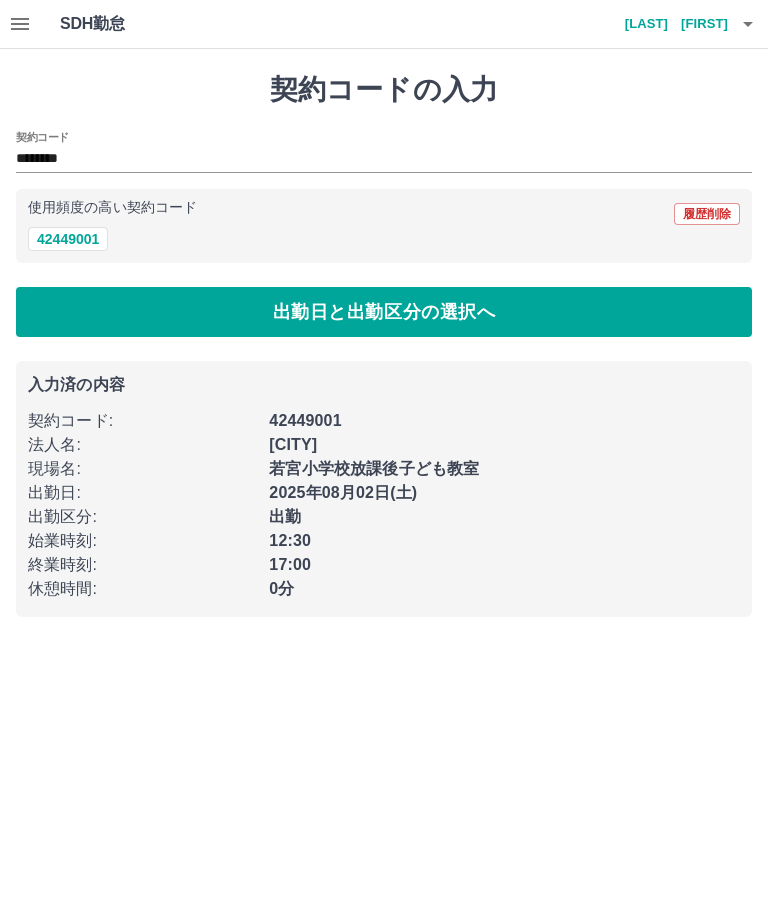 click on "42449001" at bounding box center (68, 239) 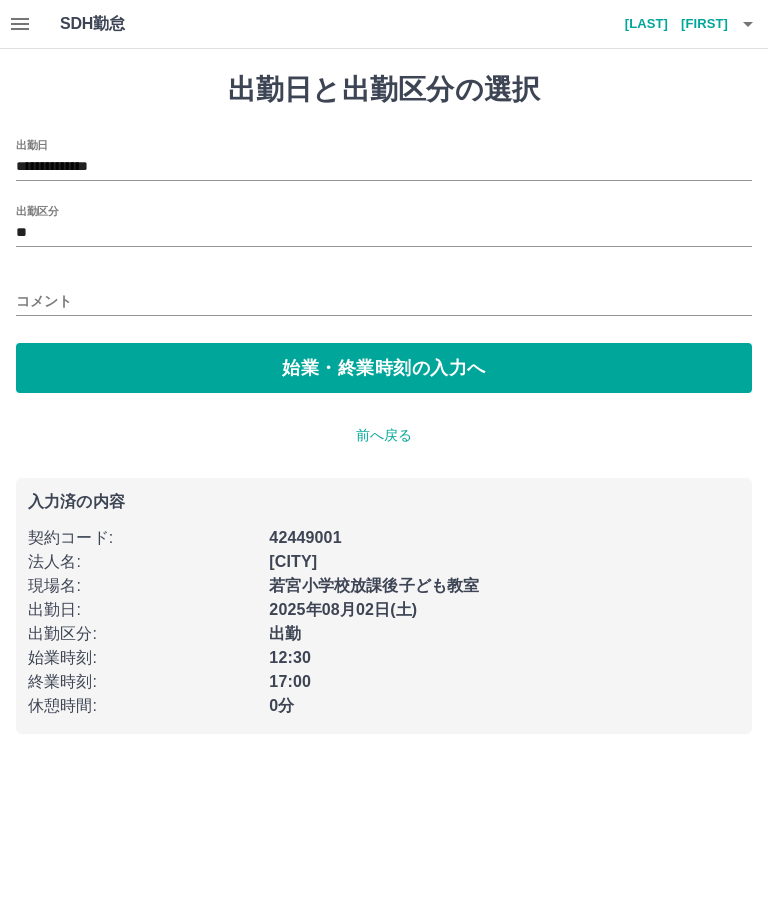 click on "**********" at bounding box center (384, 167) 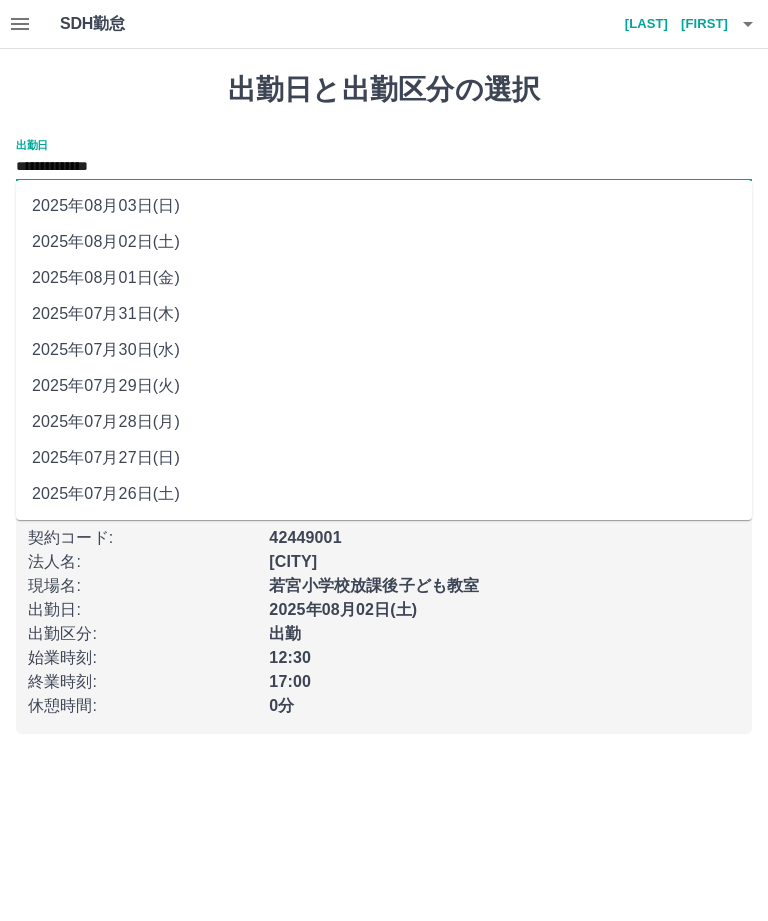 click on "2025年08月03日(日)" at bounding box center (384, 206) 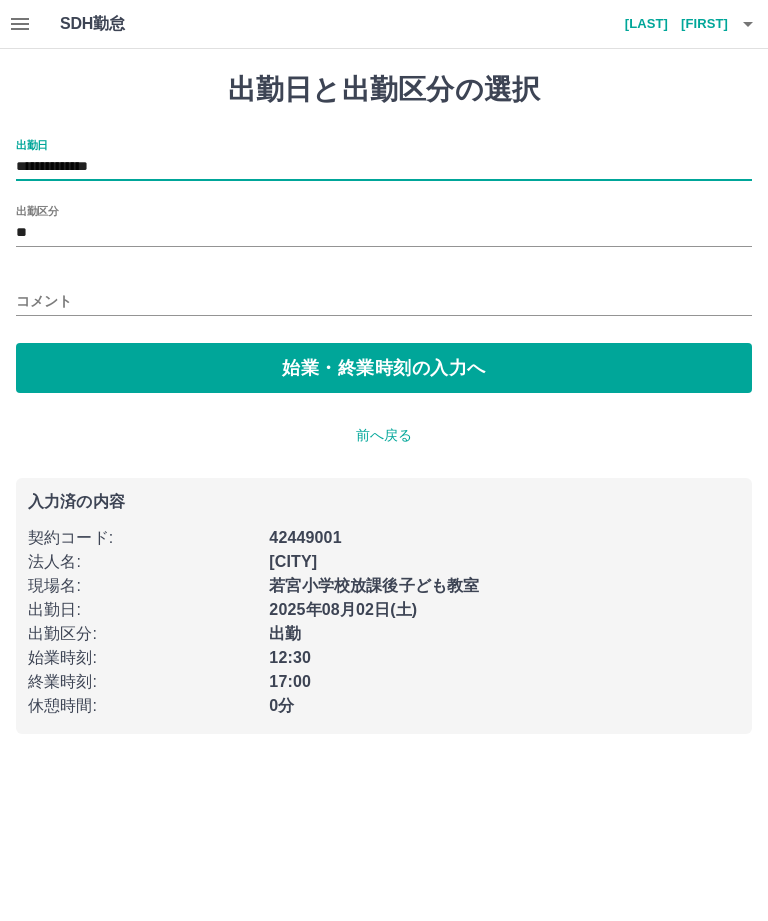 click on "始業・終業時刻の入力へ" at bounding box center (384, 368) 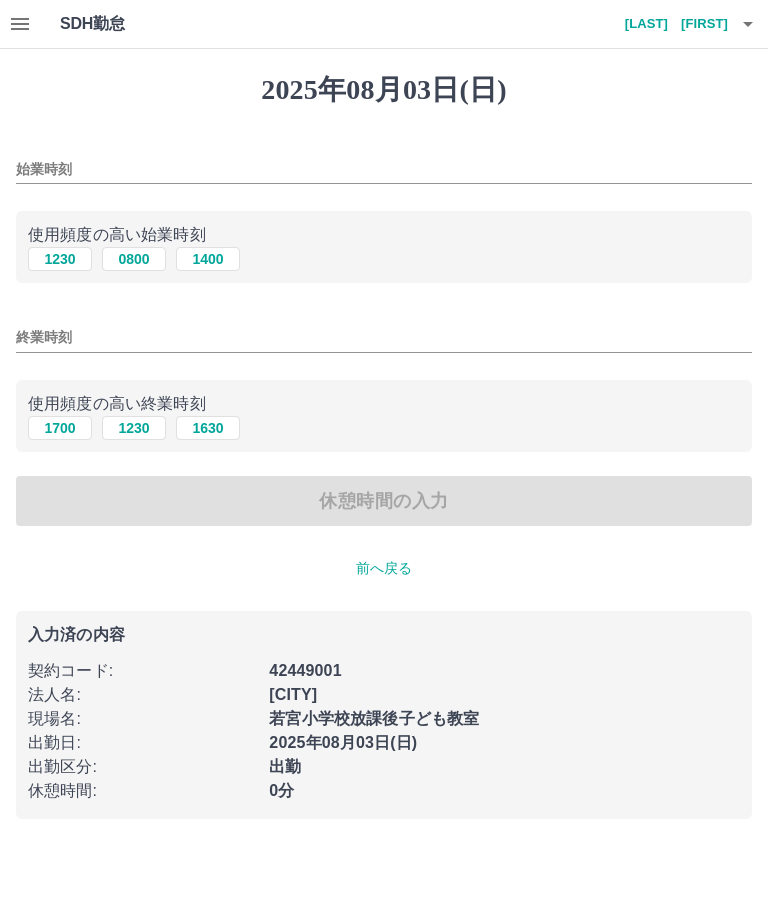click 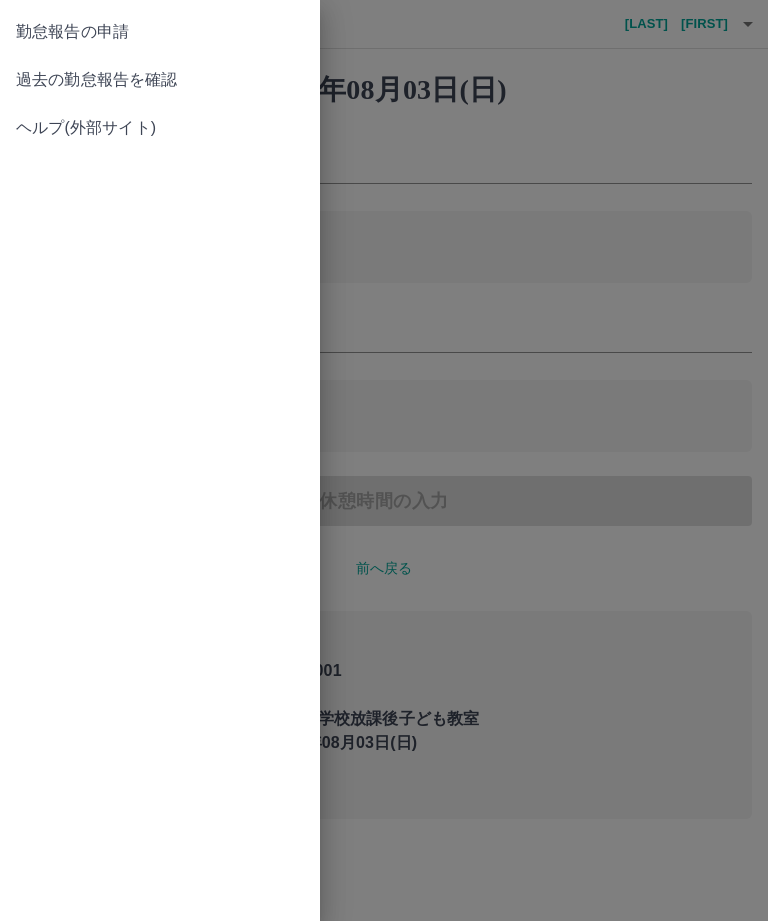 click on "勤怠報告の申請" at bounding box center (160, 32) 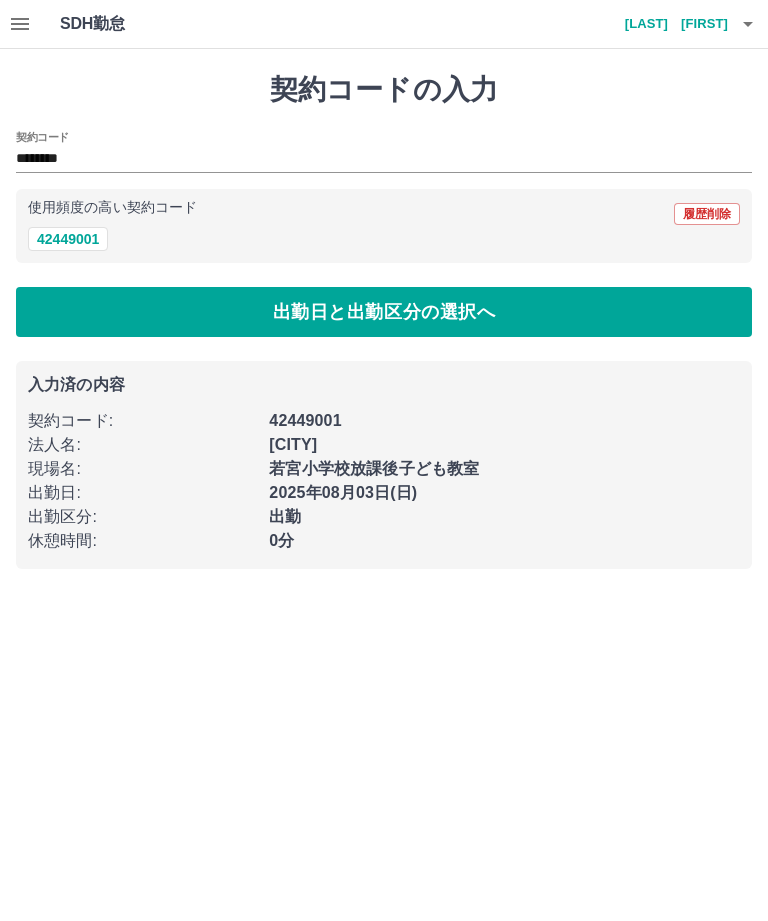click on "42449001" at bounding box center (68, 239) 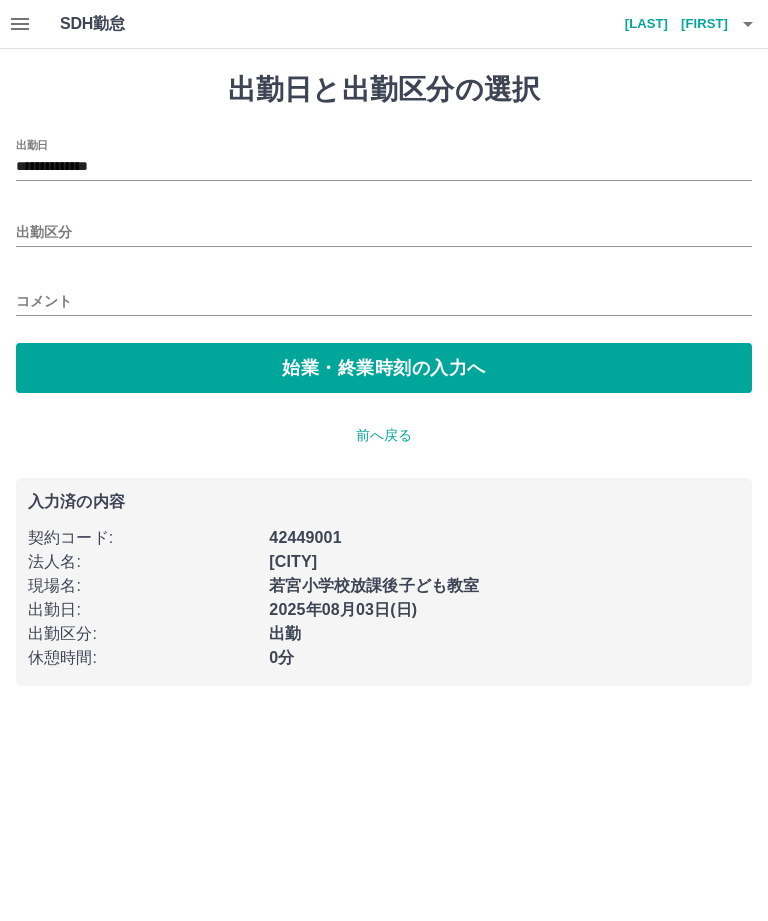 type on "**********" 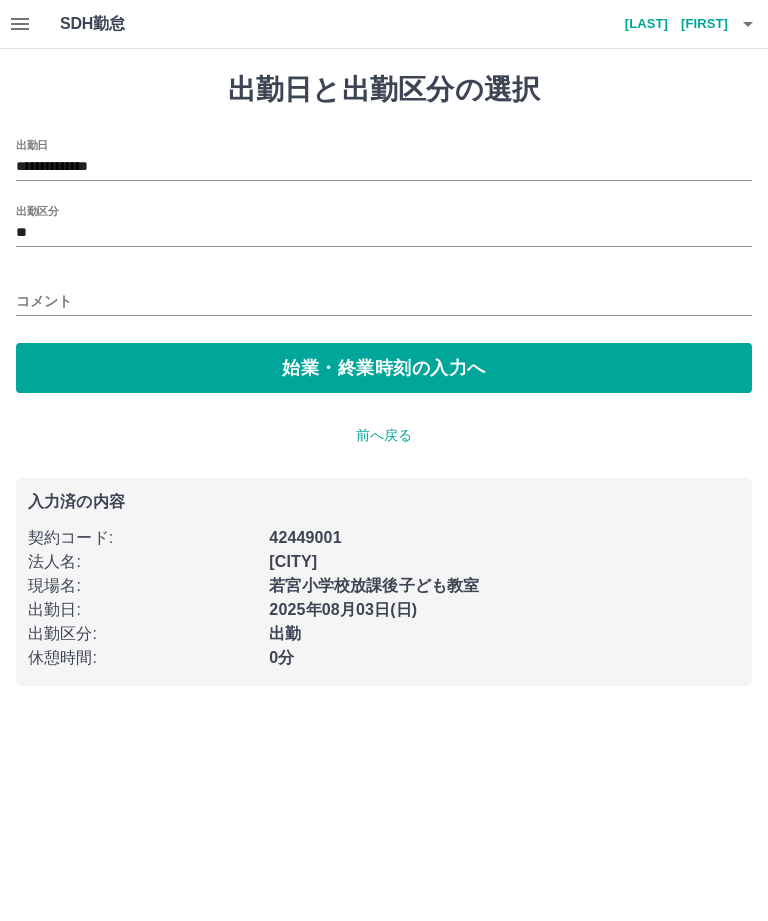 click on "**" at bounding box center [384, 233] 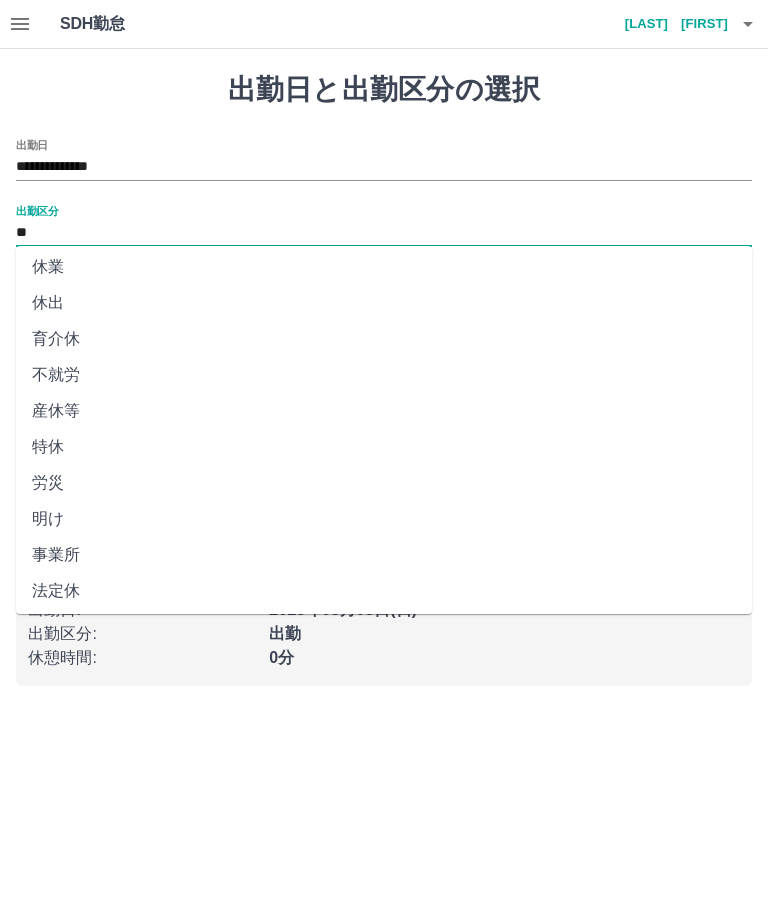 scroll, scrollTop: 262, scrollLeft: 0, axis: vertical 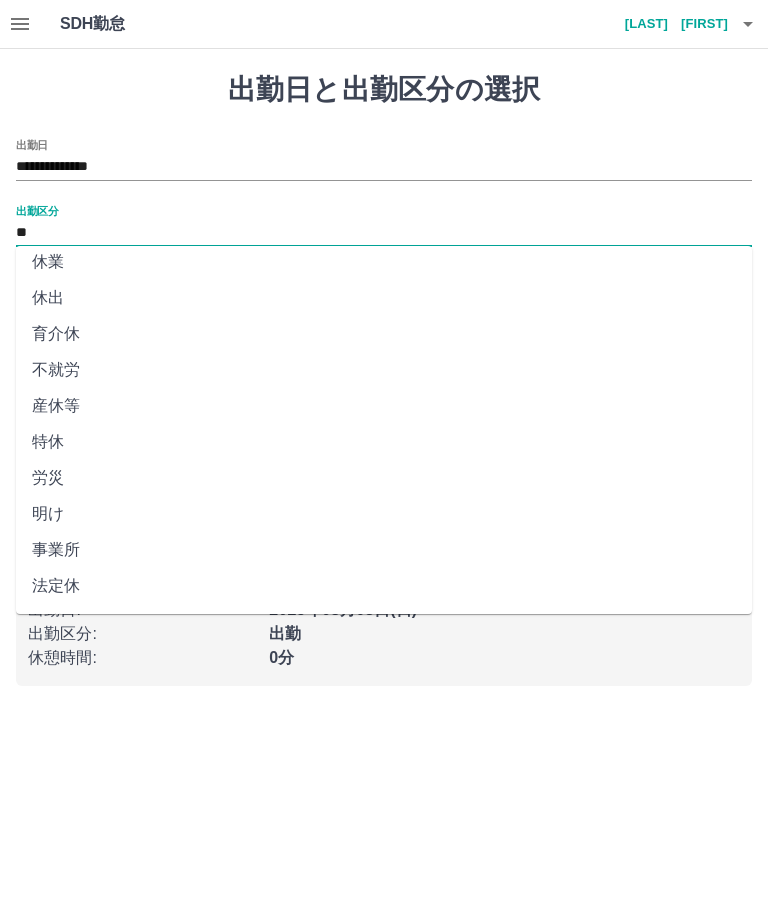 click on "法定休" at bounding box center [384, 586] 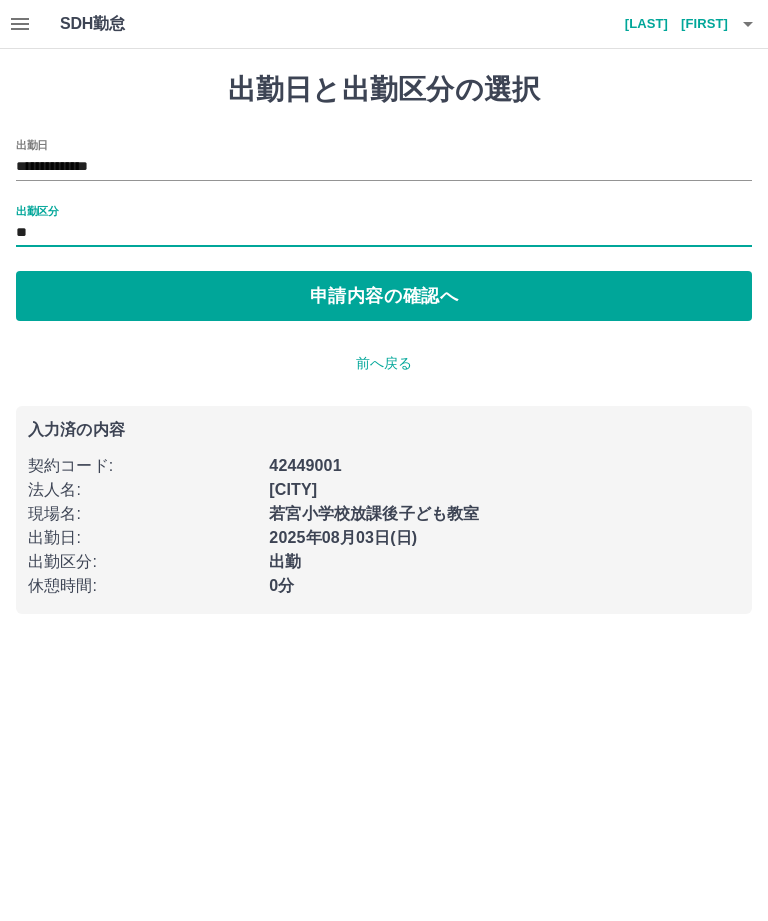 type on "***" 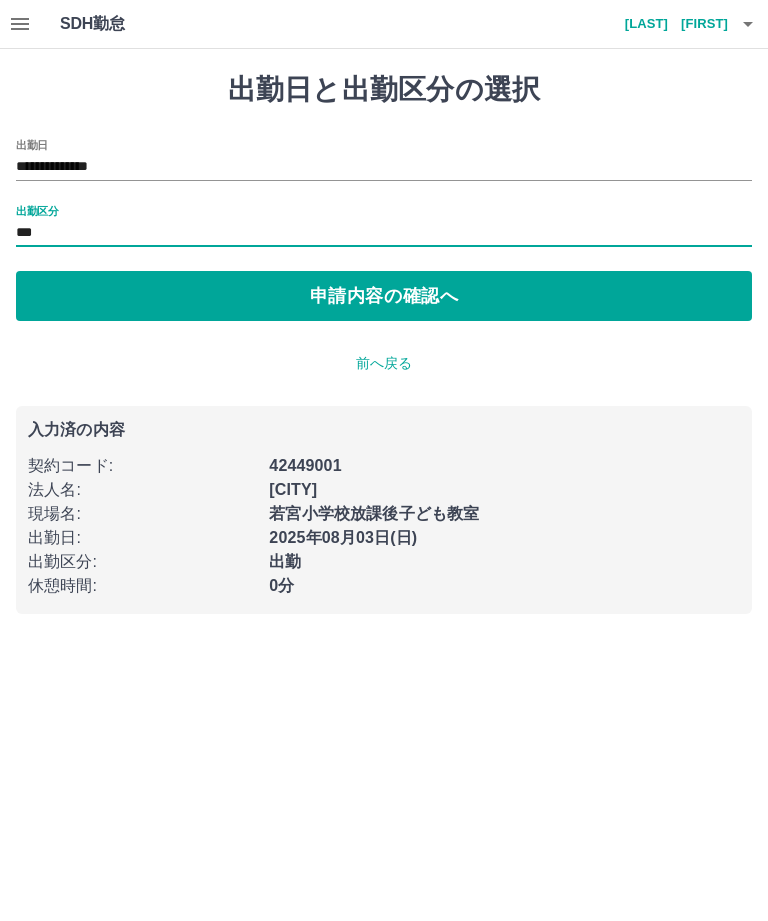 click on "申請内容の確認へ" at bounding box center [384, 296] 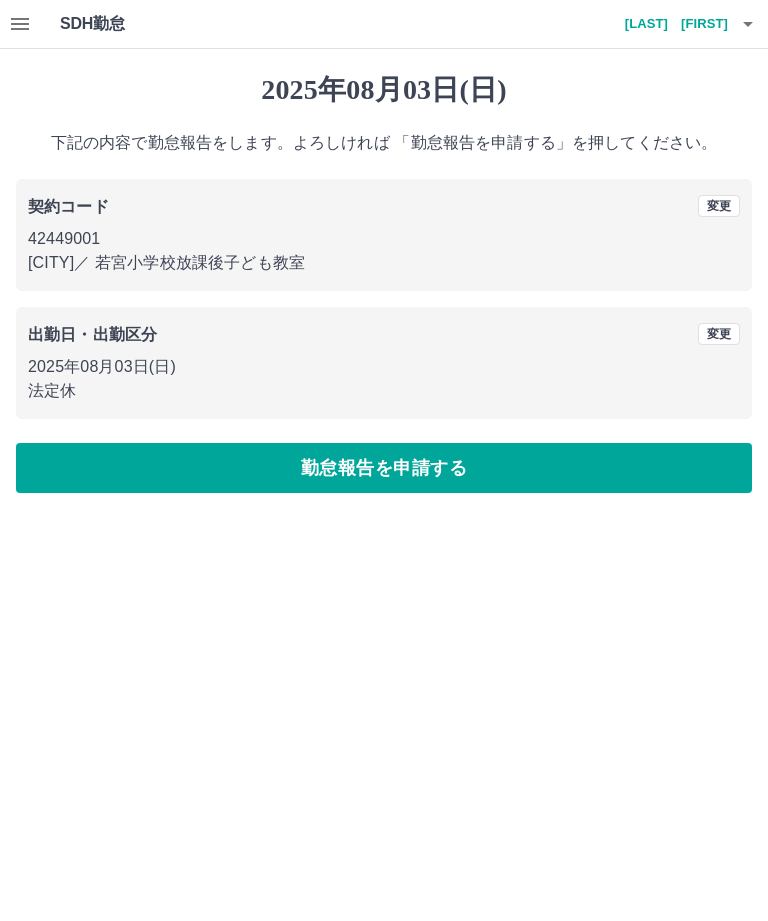 click on "勤怠報告を申請する" at bounding box center [384, 468] 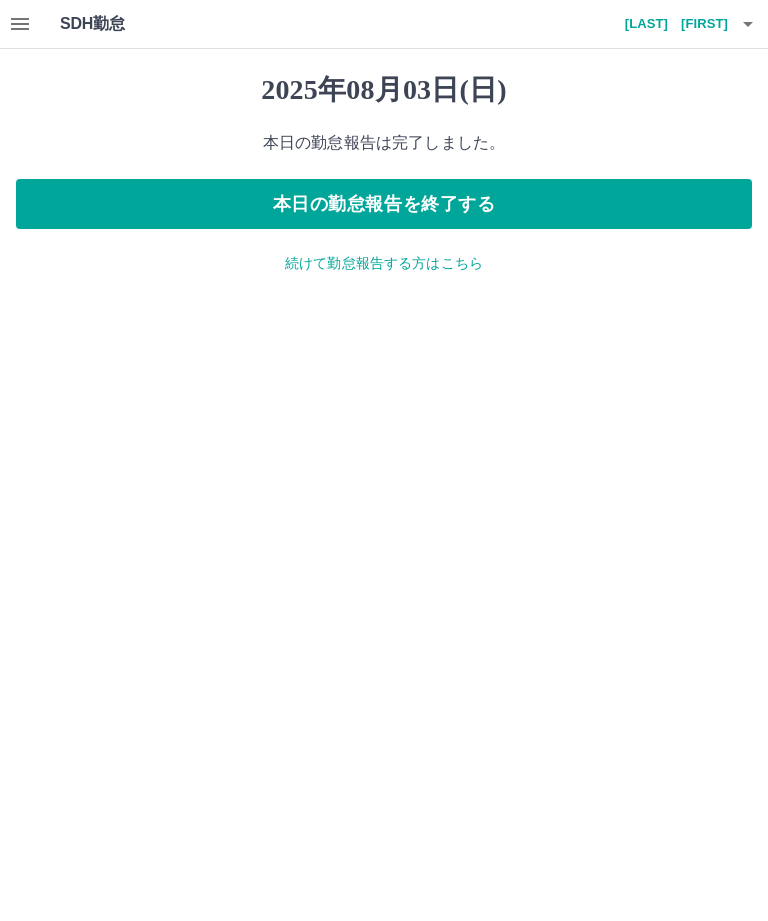 click at bounding box center (20, 24) 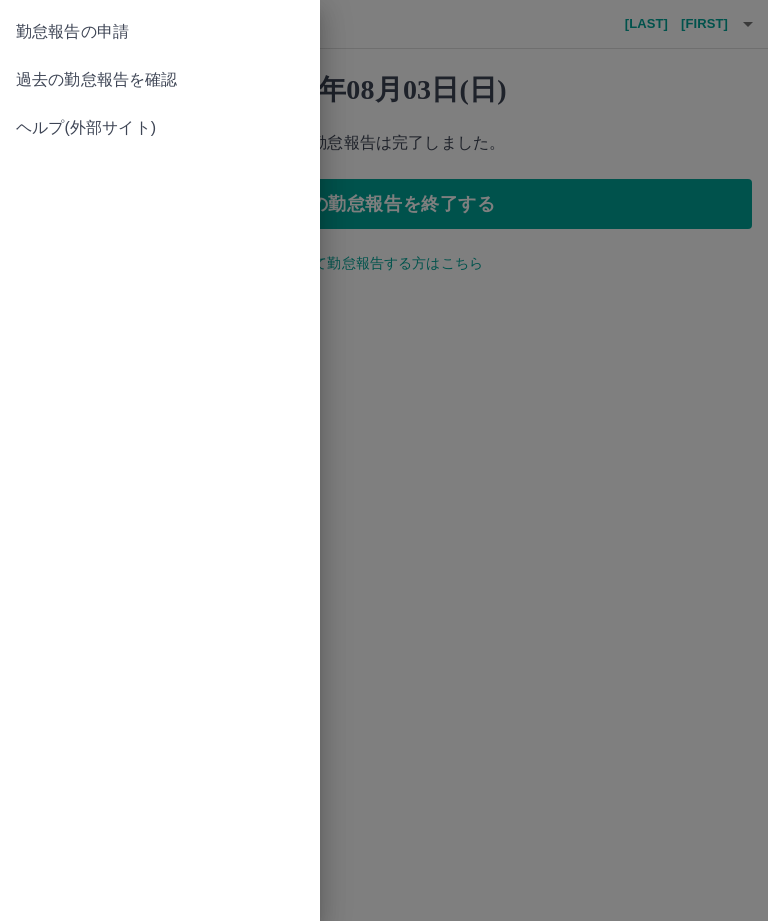 click on "過去の勤怠報告を確認" at bounding box center [160, 80] 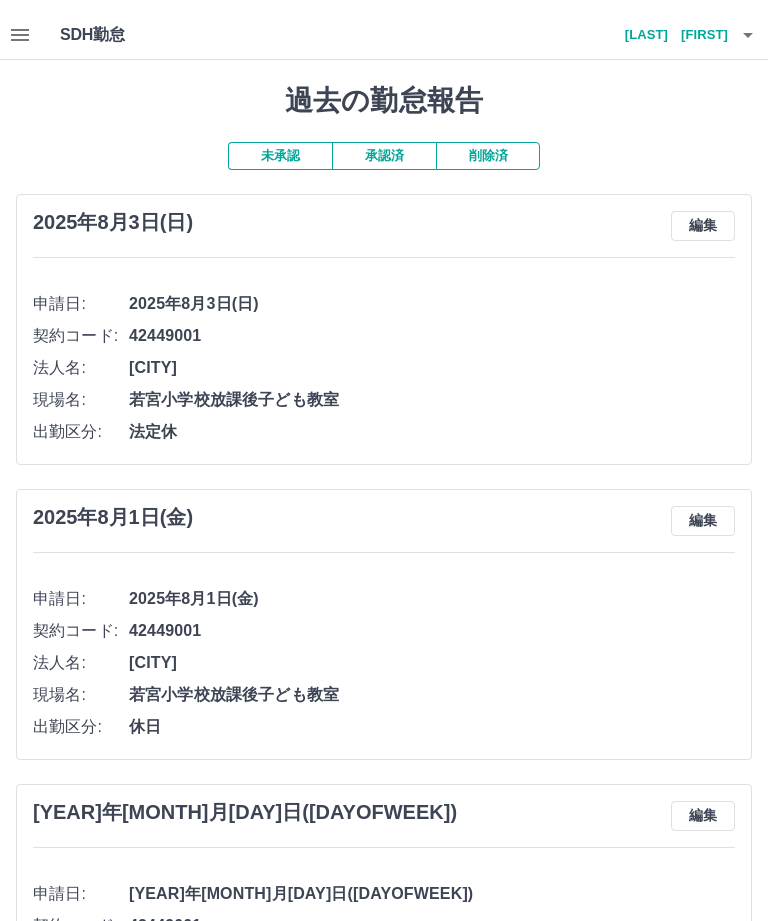 scroll, scrollTop: 0, scrollLeft: 0, axis: both 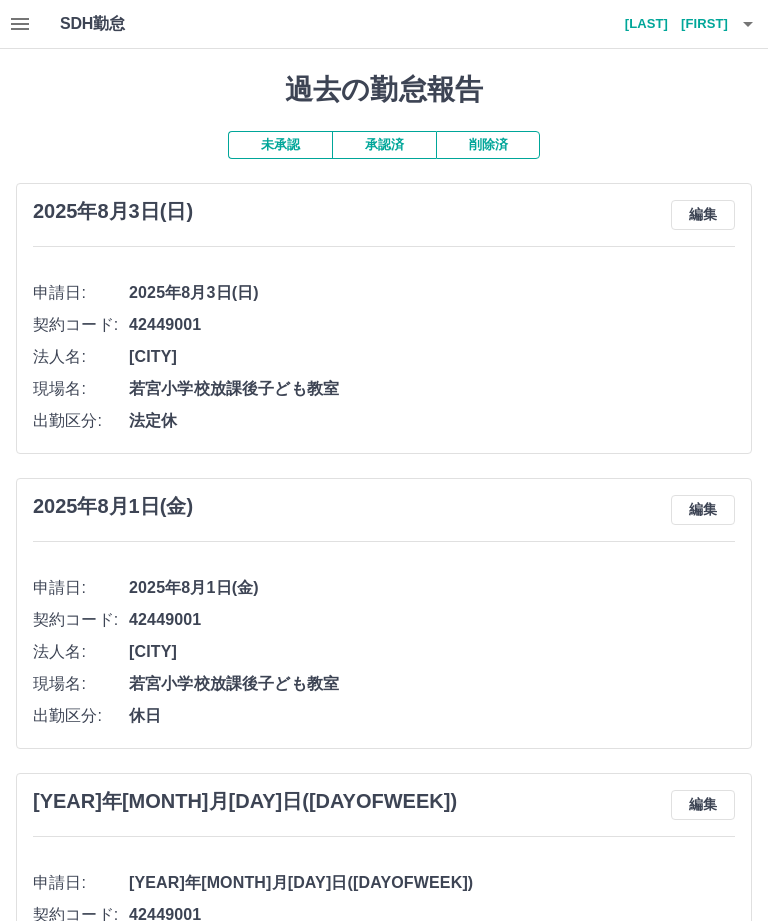 click at bounding box center [20, 24] 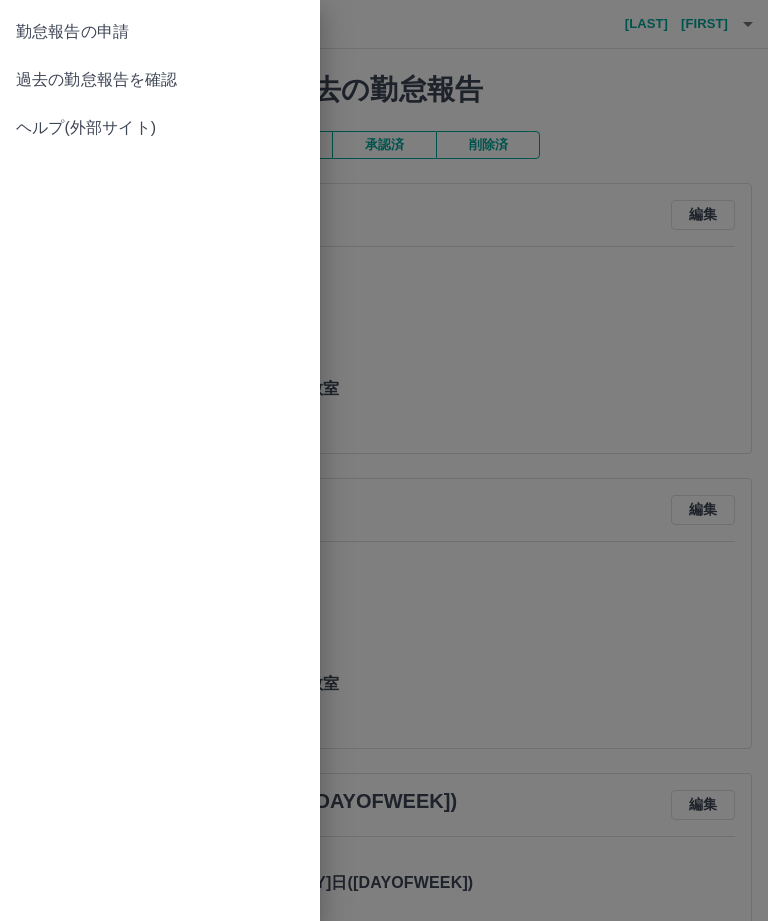 click on "勤怠報告の申請" at bounding box center [160, 32] 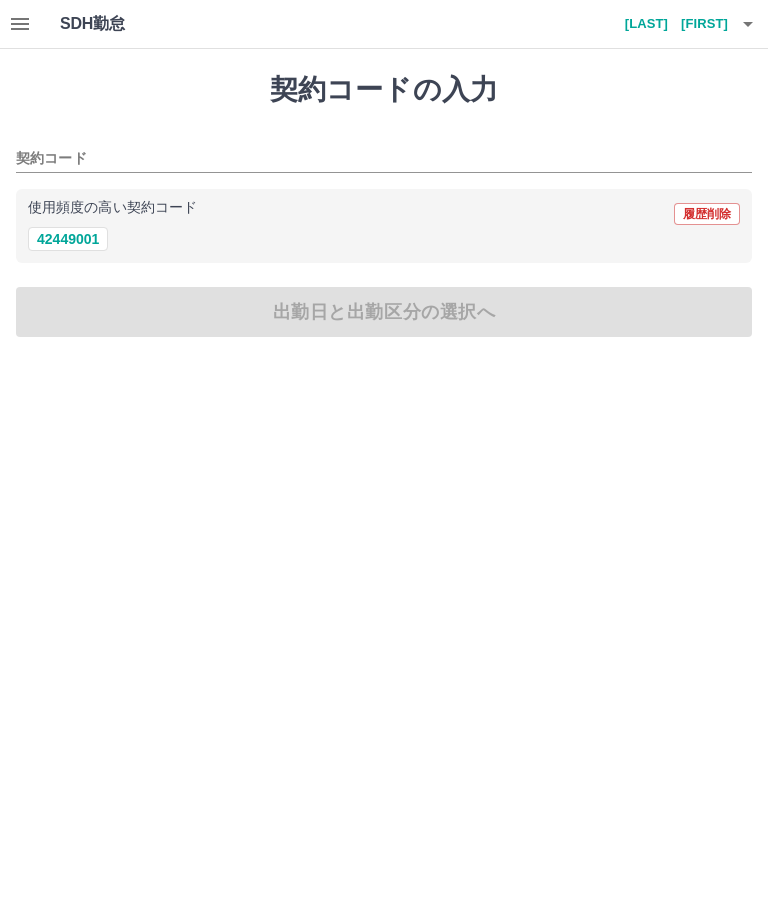 click on "42449001" at bounding box center (68, 239) 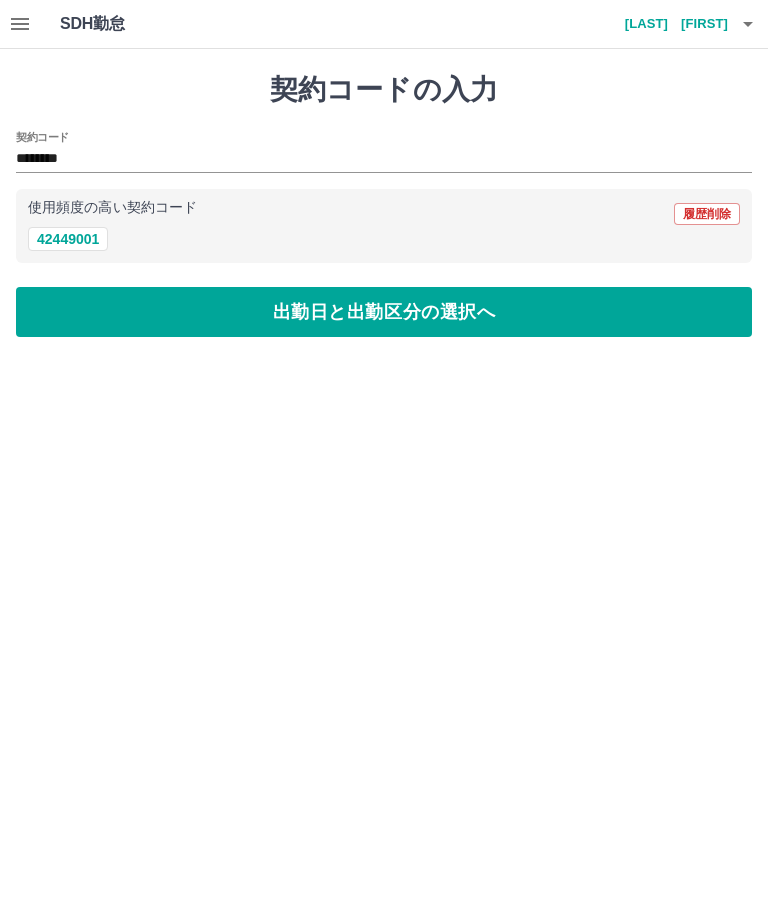 click on "出勤日と出勤区分の選択へ" at bounding box center (384, 312) 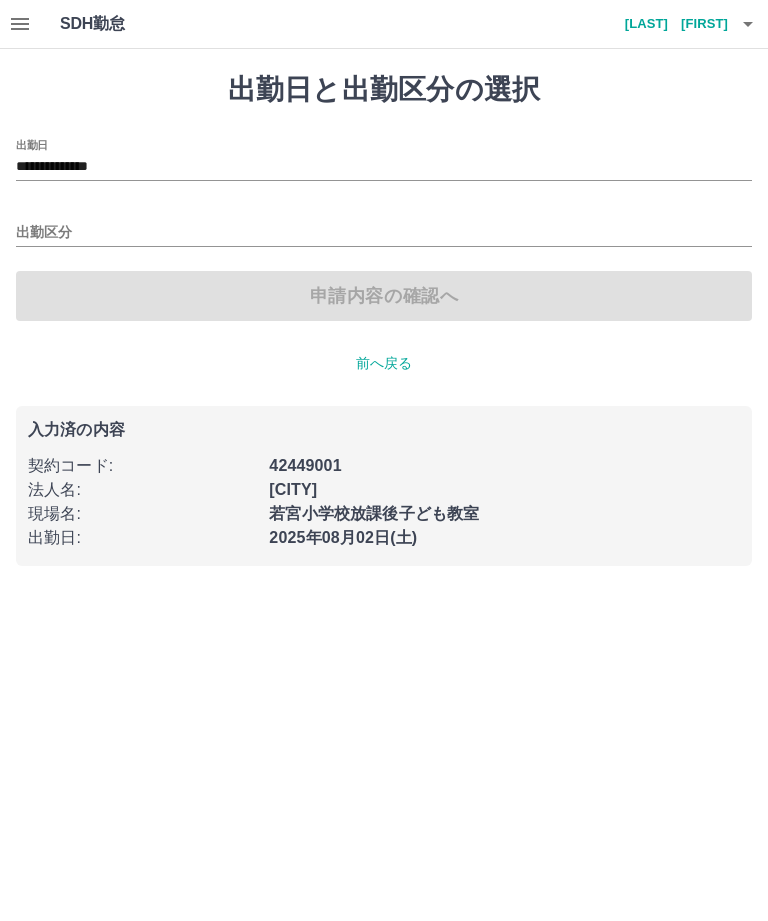click on "出勤区分" at bounding box center (384, 233) 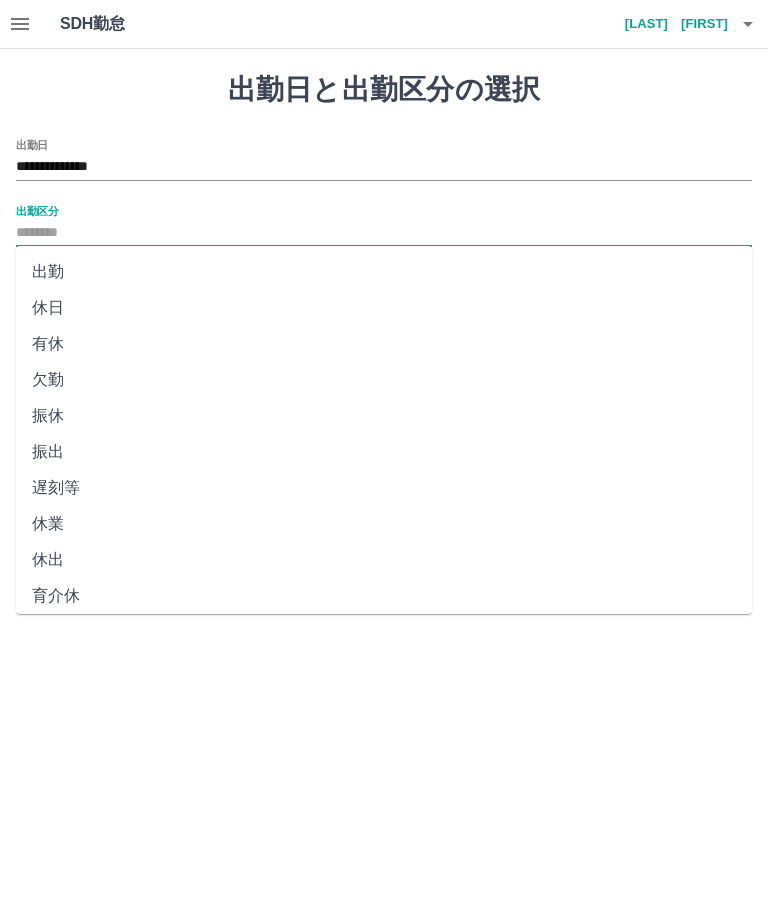 click on "出勤" at bounding box center (384, 272) 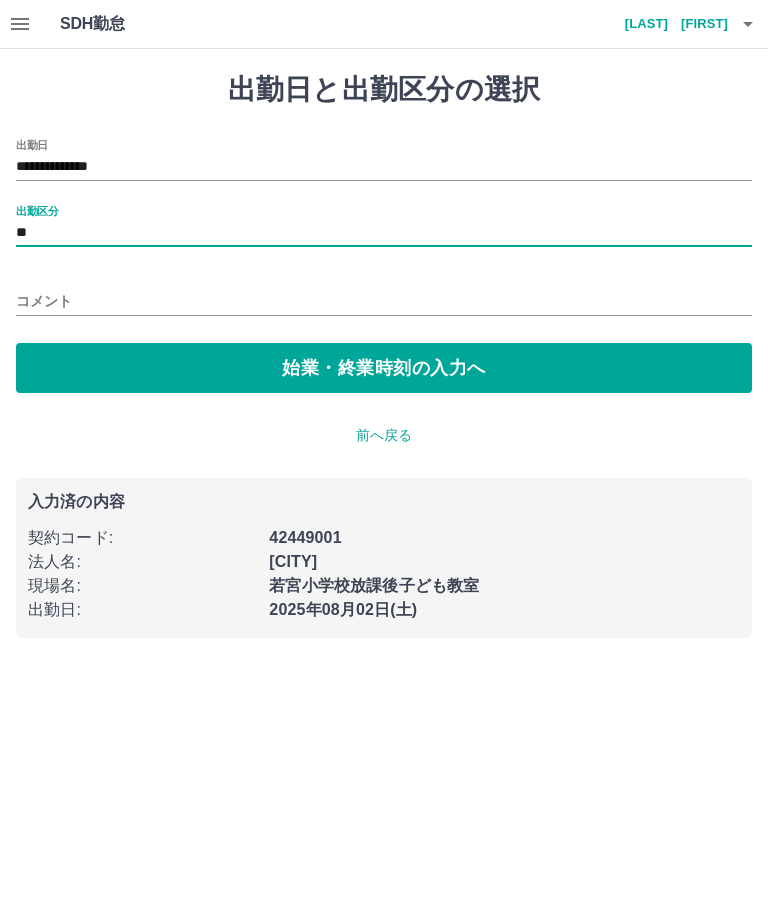 click on "始業・終業時刻の入力へ" at bounding box center [384, 368] 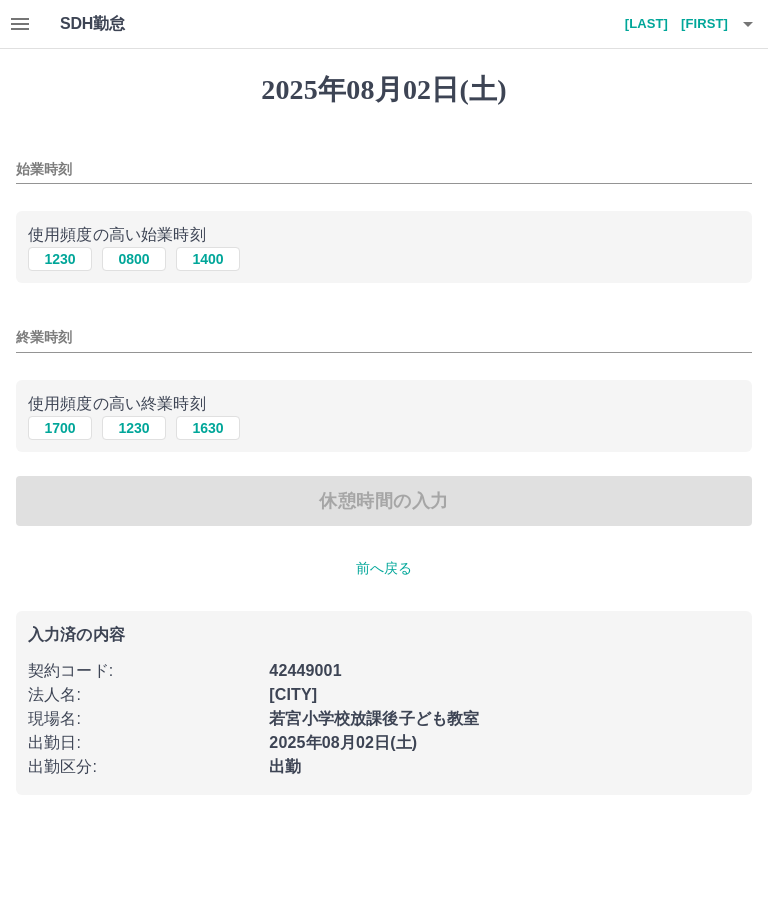 click on "1230" at bounding box center [60, 259] 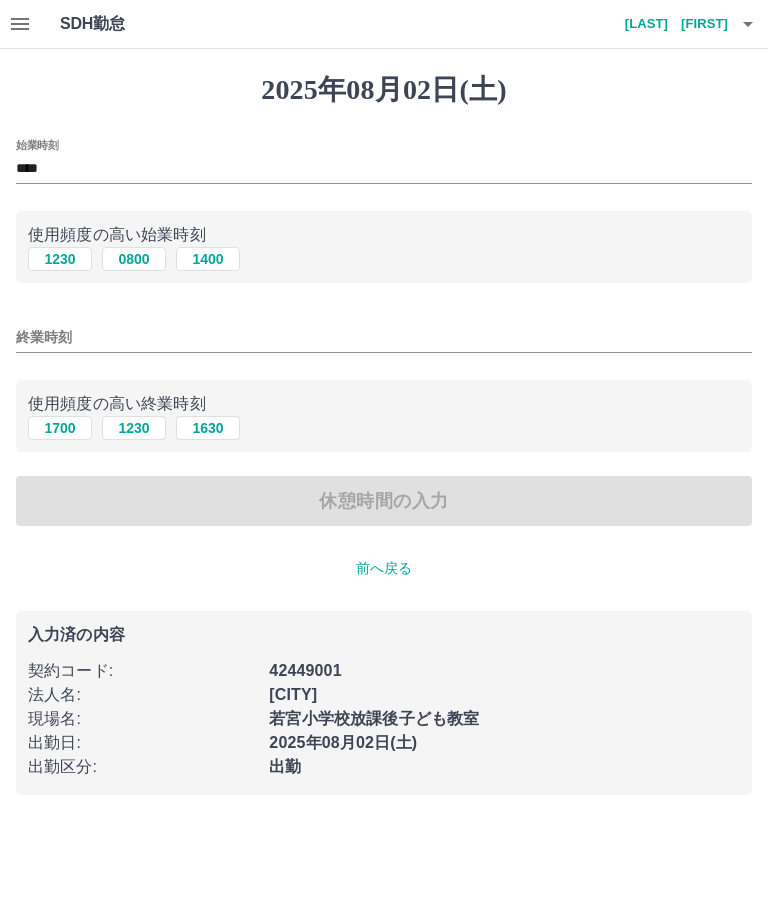 click on "1700" at bounding box center [60, 428] 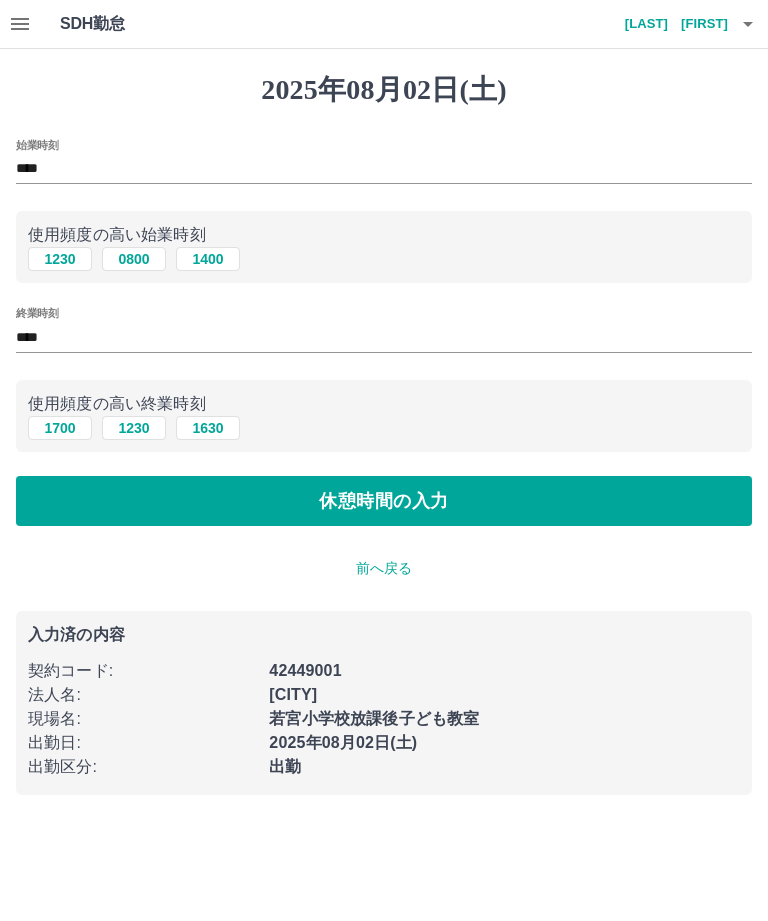 click on "休憩時間の入力" at bounding box center (384, 501) 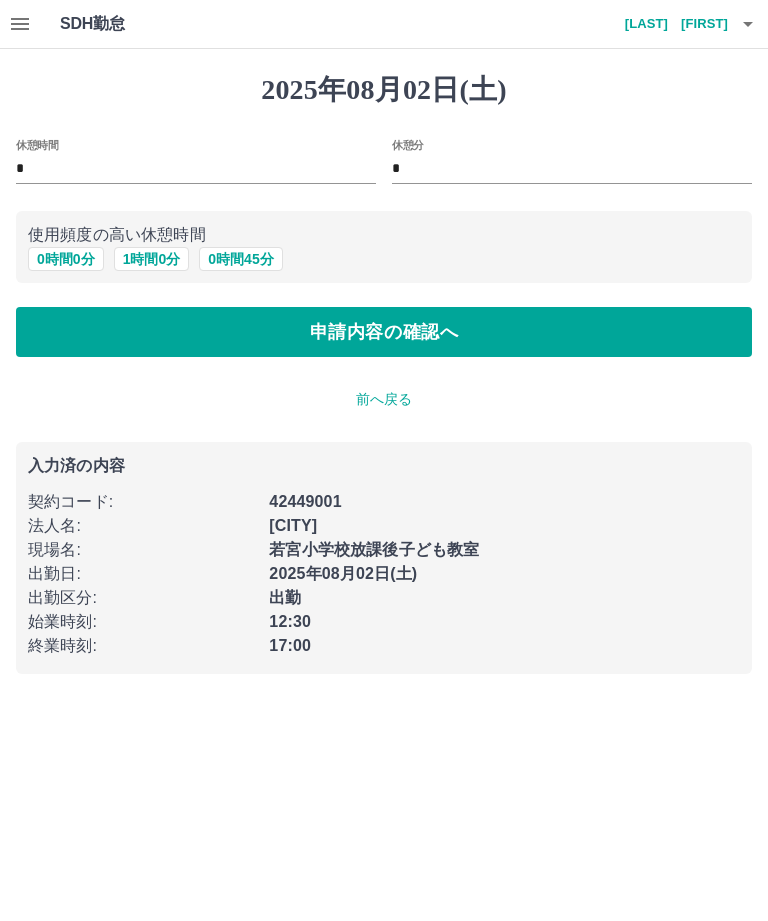 click on "申請内容の確認へ" at bounding box center [384, 332] 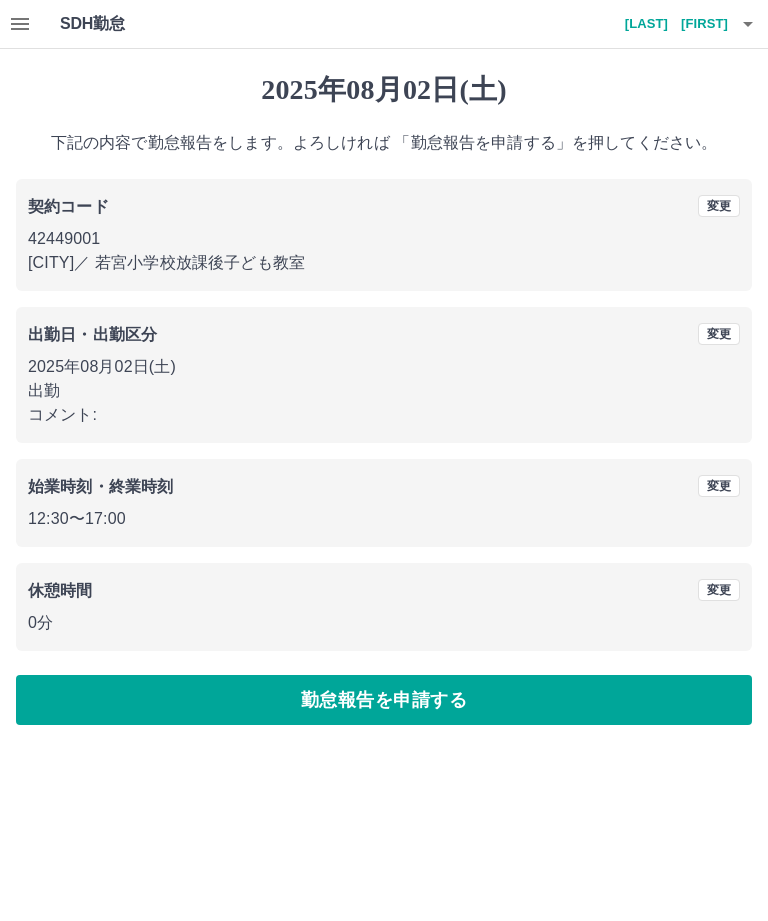 click 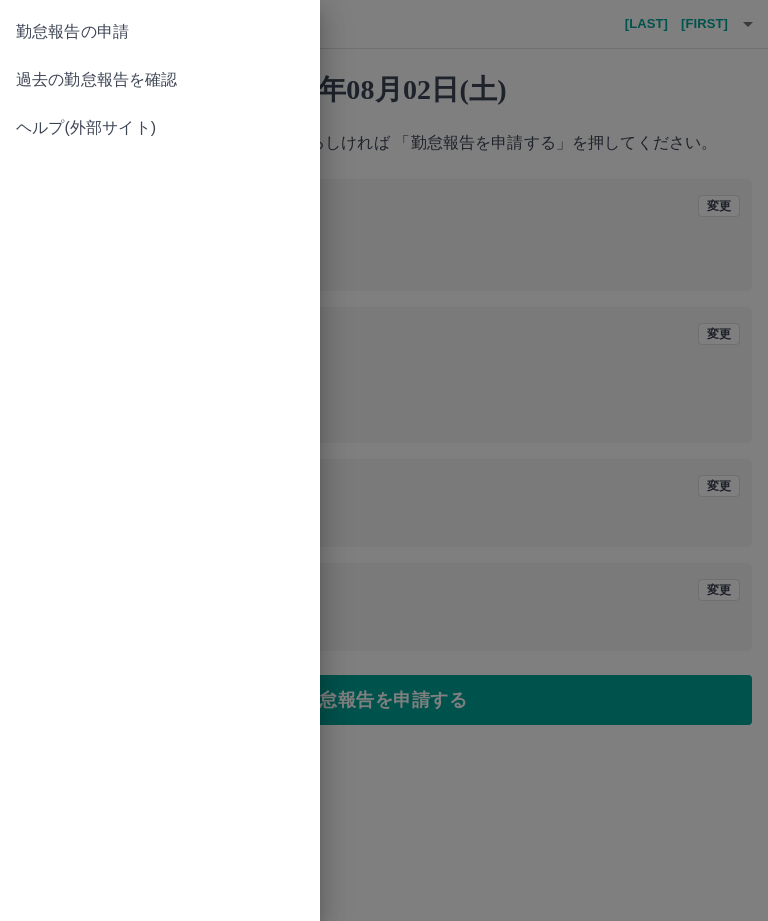 click on "過去の勤怠報告を確認" at bounding box center [160, 80] 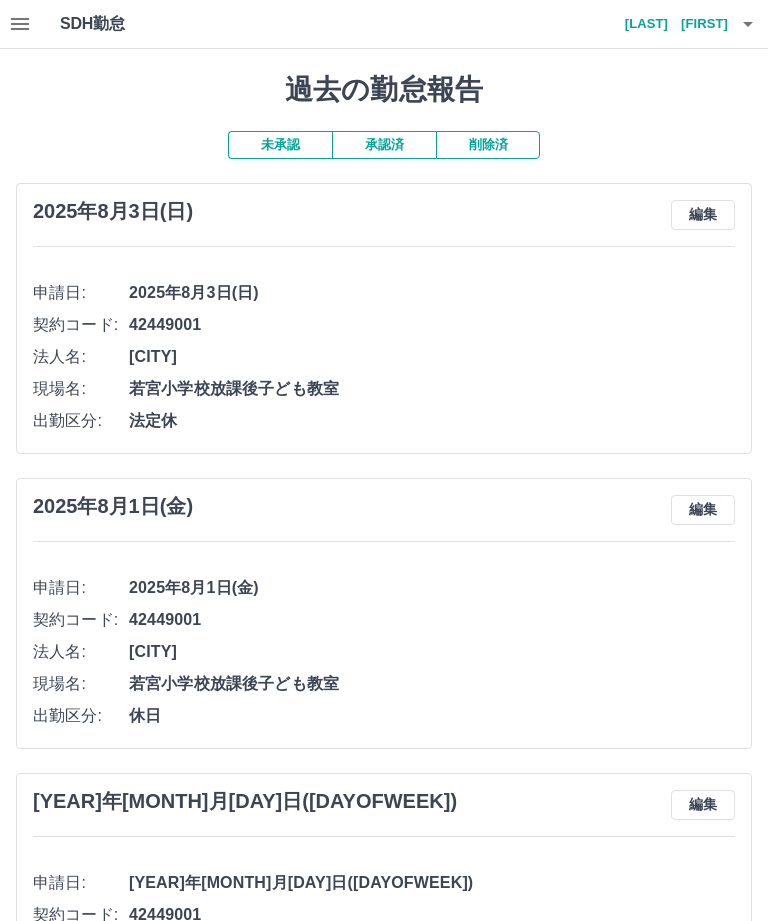 click at bounding box center [20, 24] 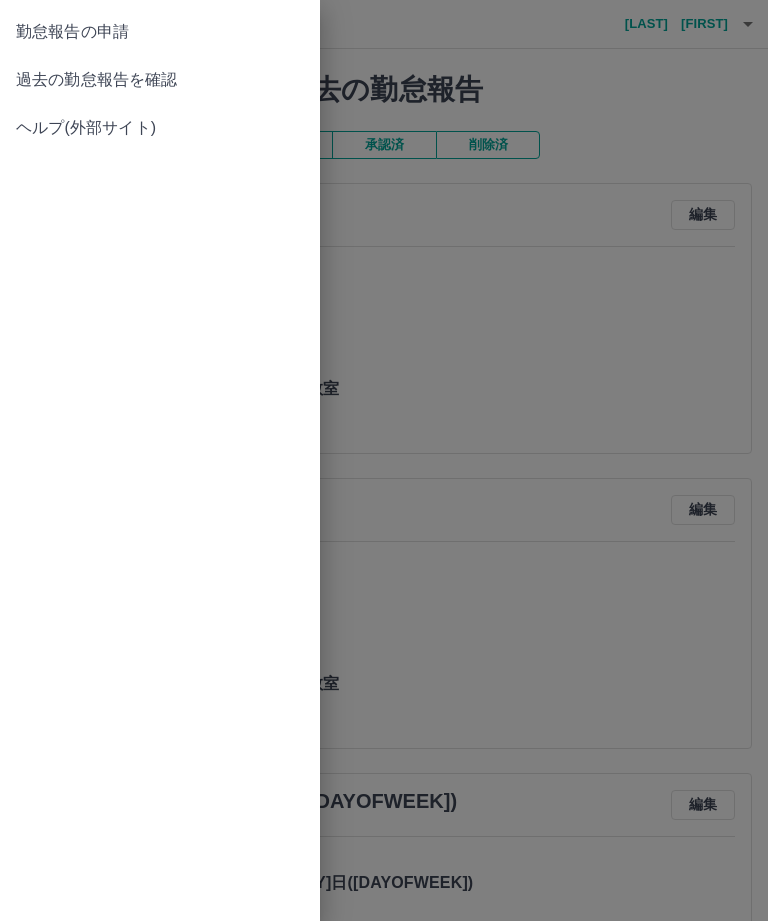 click on "勤怠報告の申請" at bounding box center (160, 32) 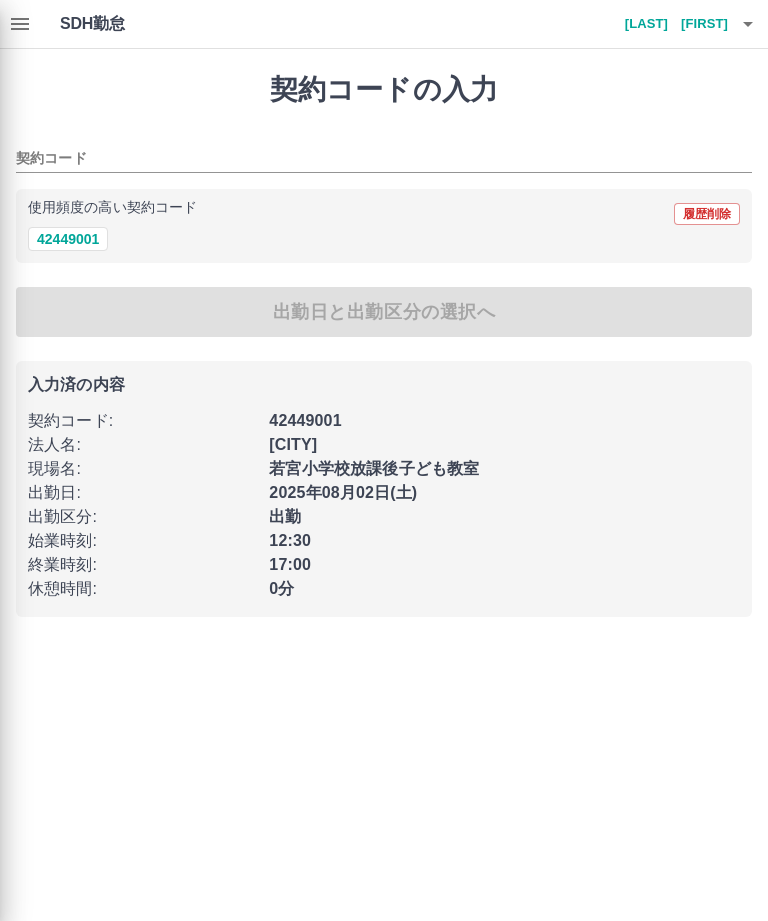 type on "********" 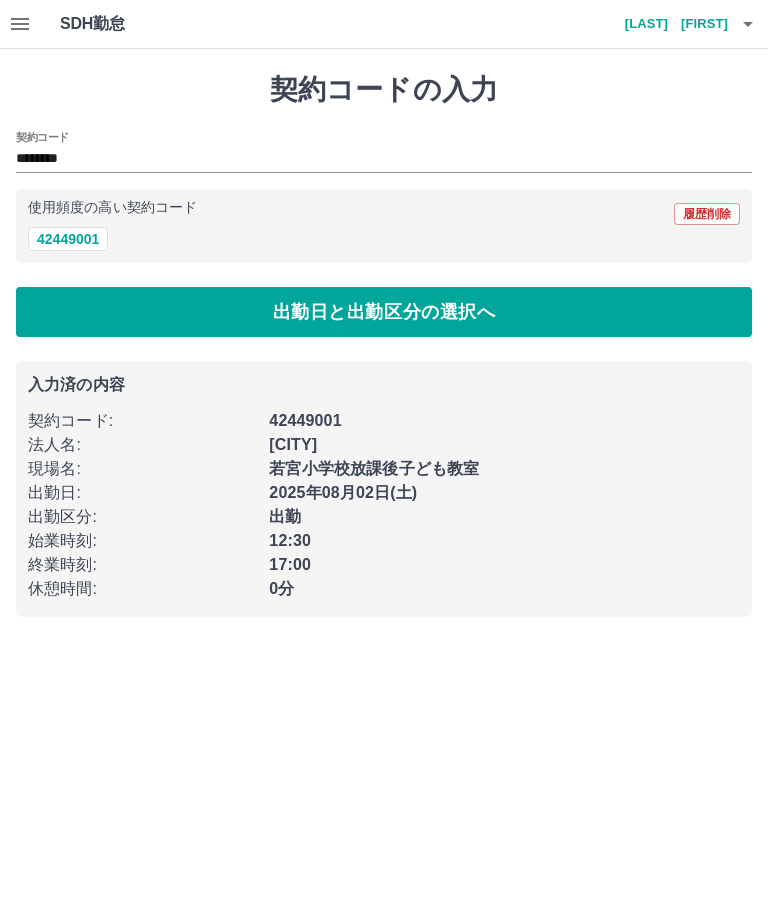 click on "出勤日と出勤区分の選択へ" at bounding box center [384, 312] 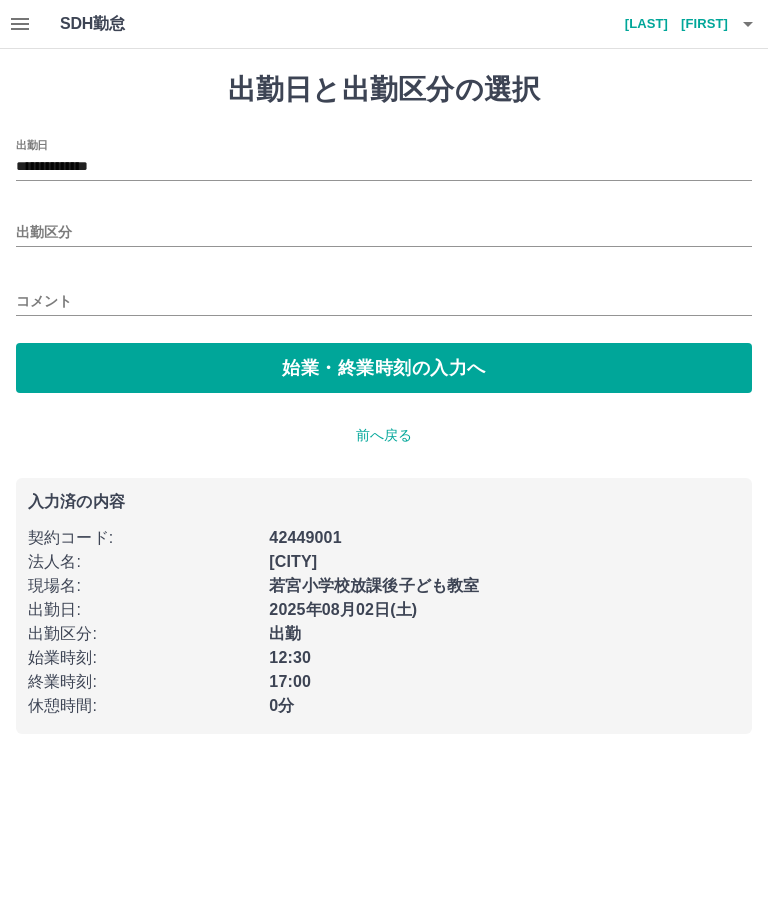 type on "**" 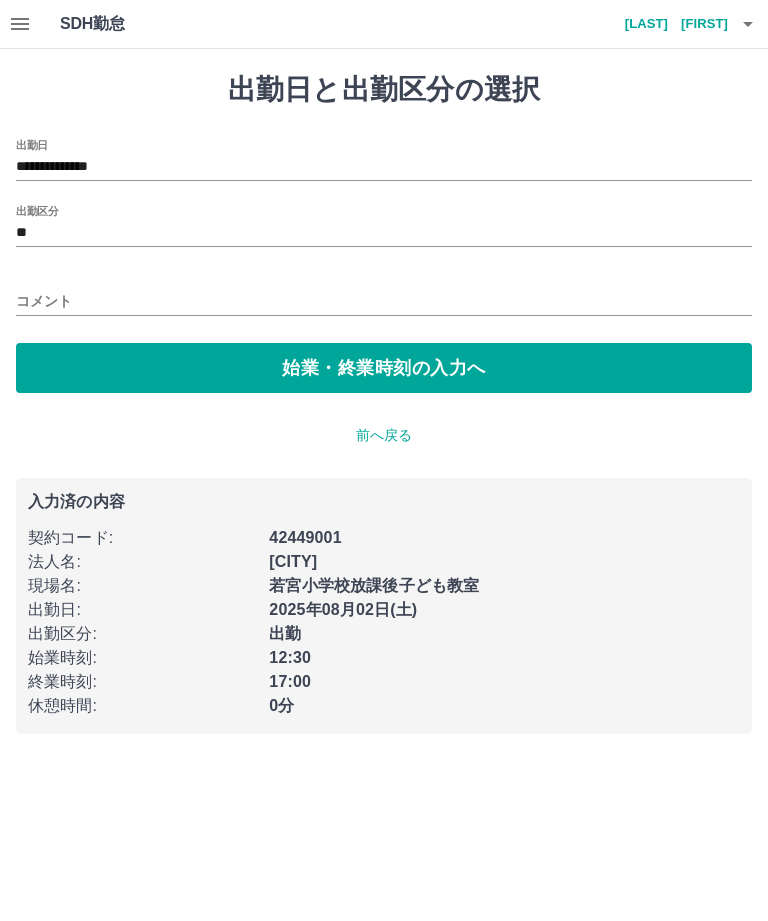 click on "始業・終業時刻の入力へ" at bounding box center [384, 368] 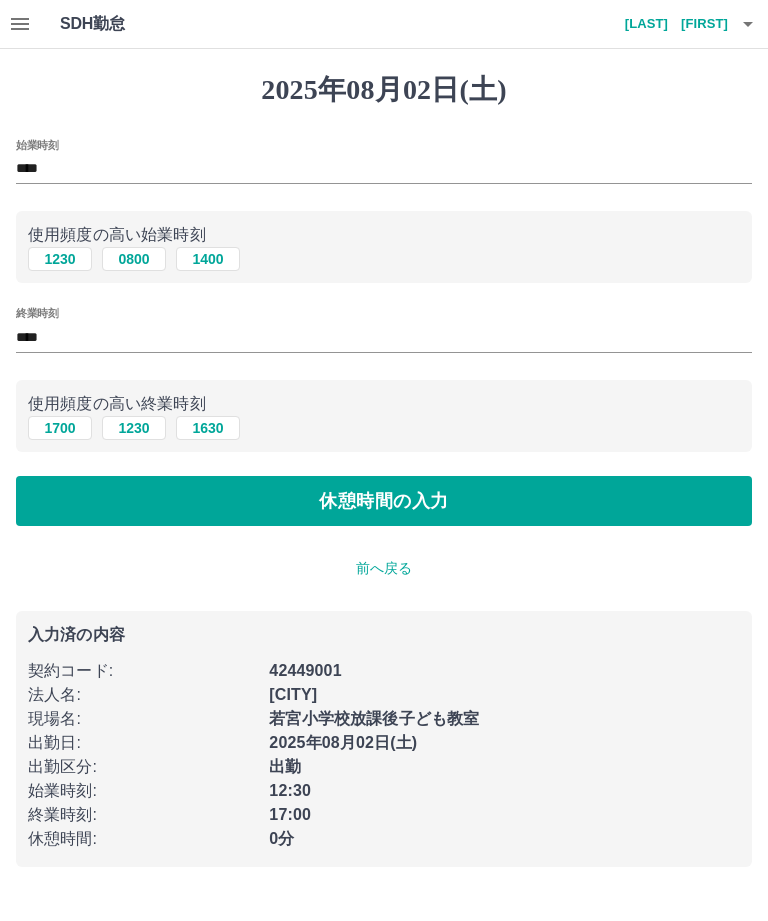 click on "1230" at bounding box center [60, 259] 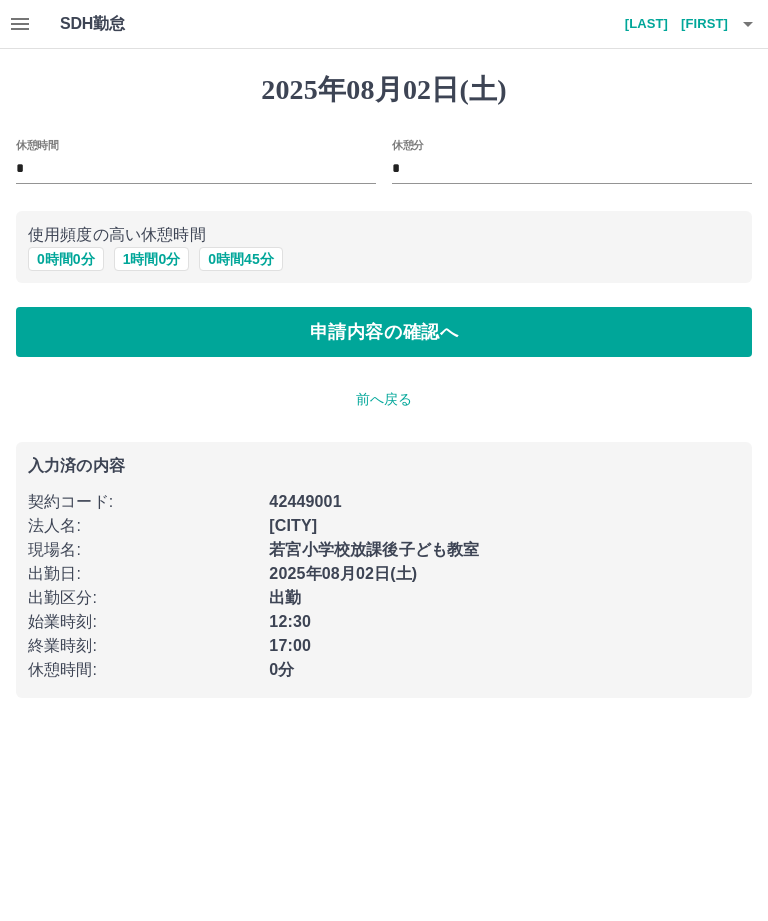 click on "申請内容の確認へ" at bounding box center [384, 332] 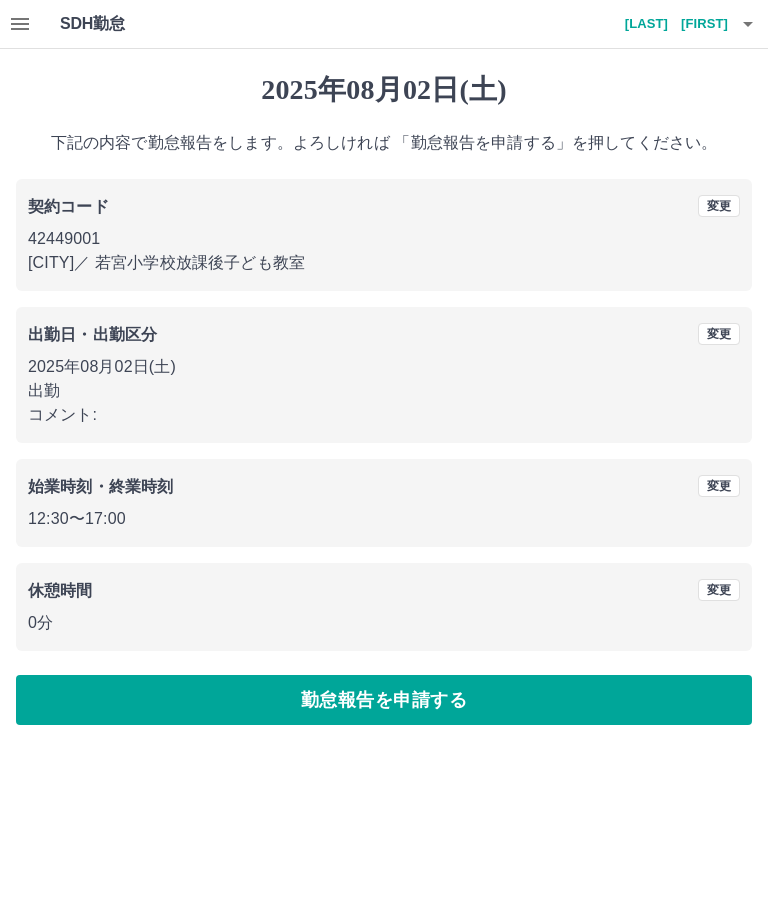 click on "勤怠報告を申請する" at bounding box center (384, 700) 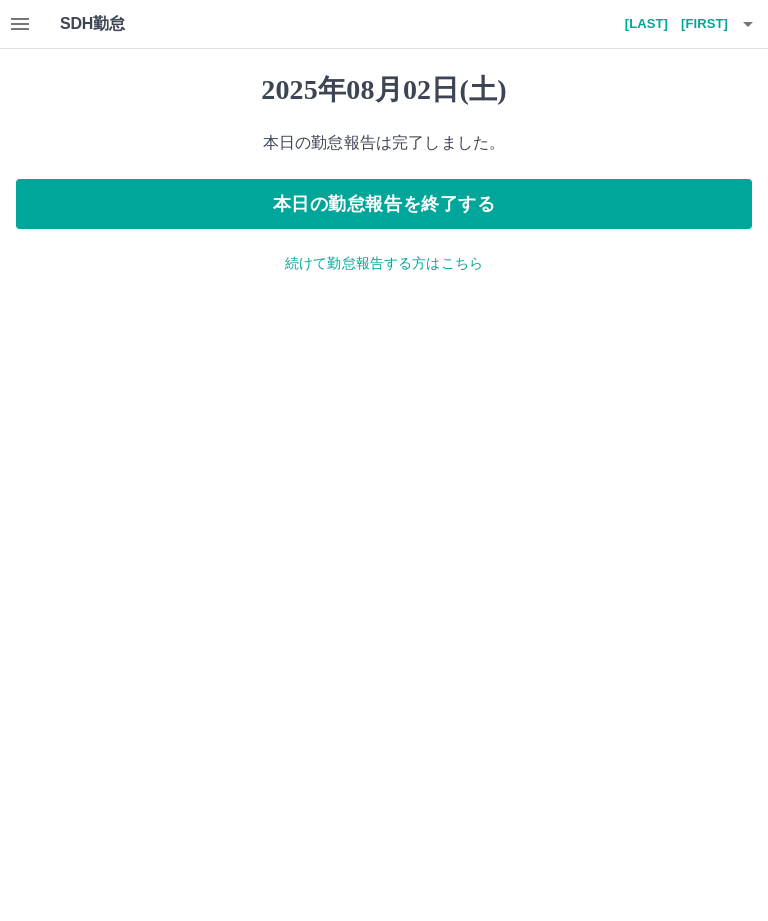 click at bounding box center [20, 24] 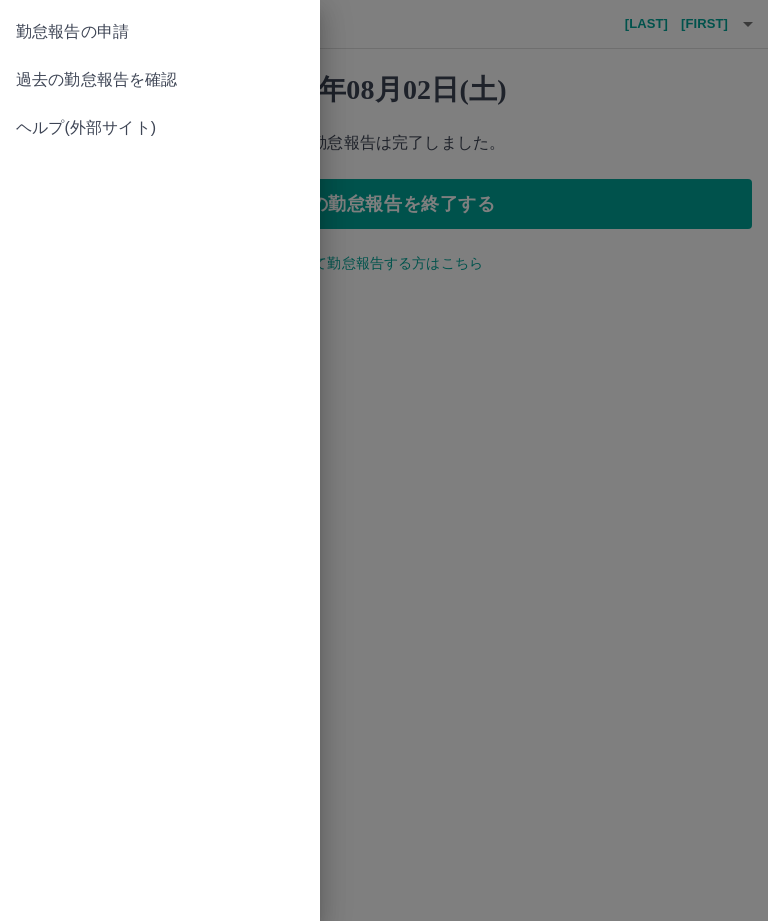 click on "過去の勤怠報告を確認" at bounding box center [160, 80] 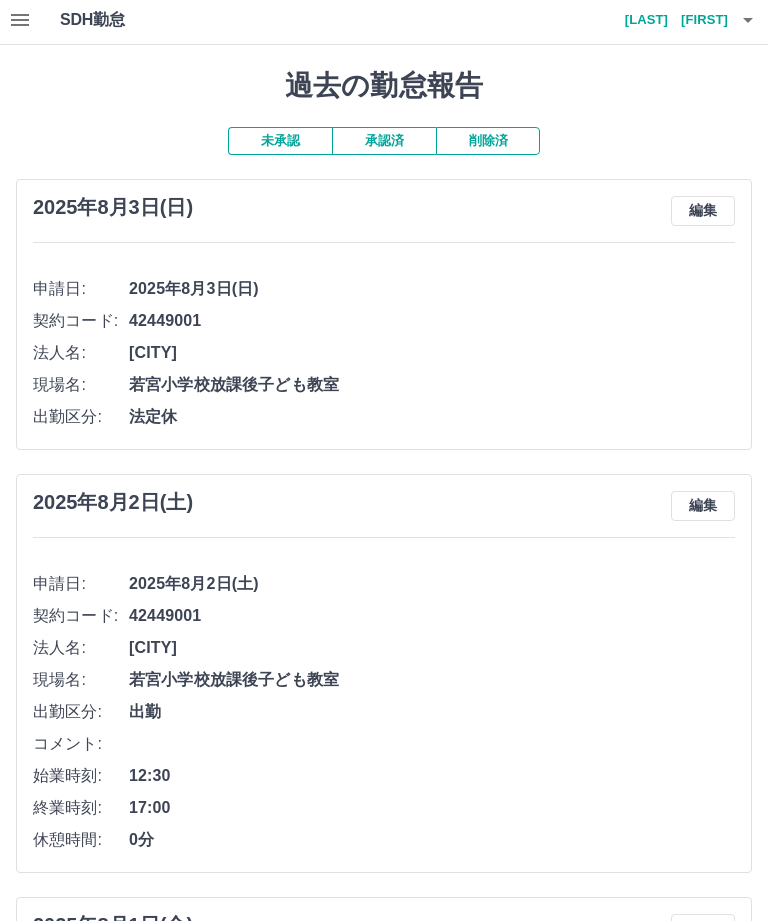 scroll, scrollTop: 8, scrollLeft: 0, axis: vertical 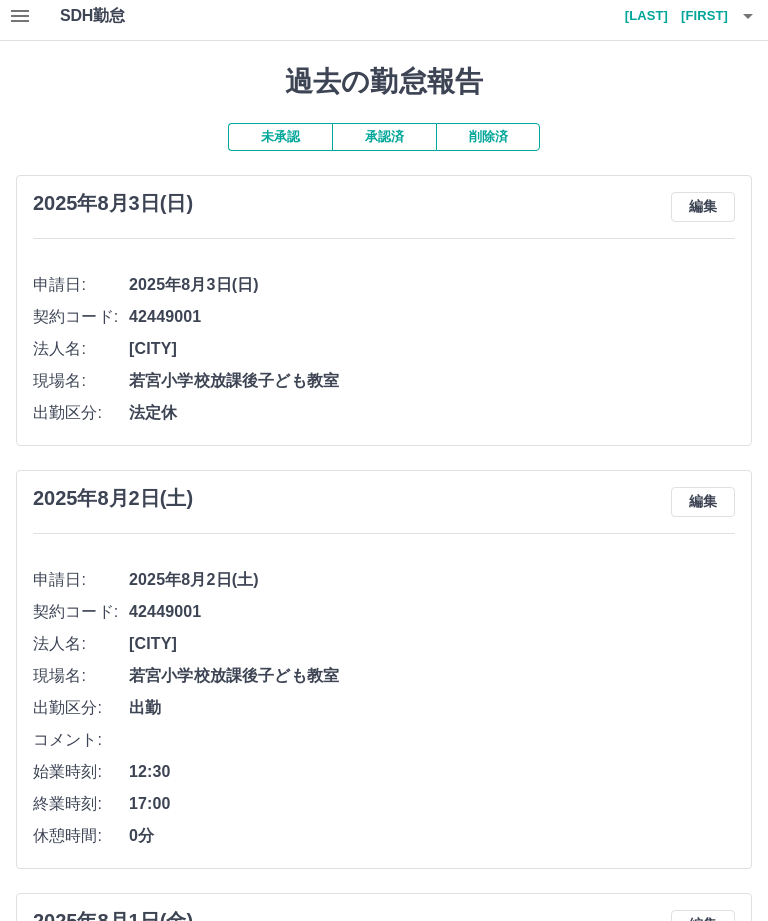 click on "小菅　隆敏" at bounding box center [668, 16] 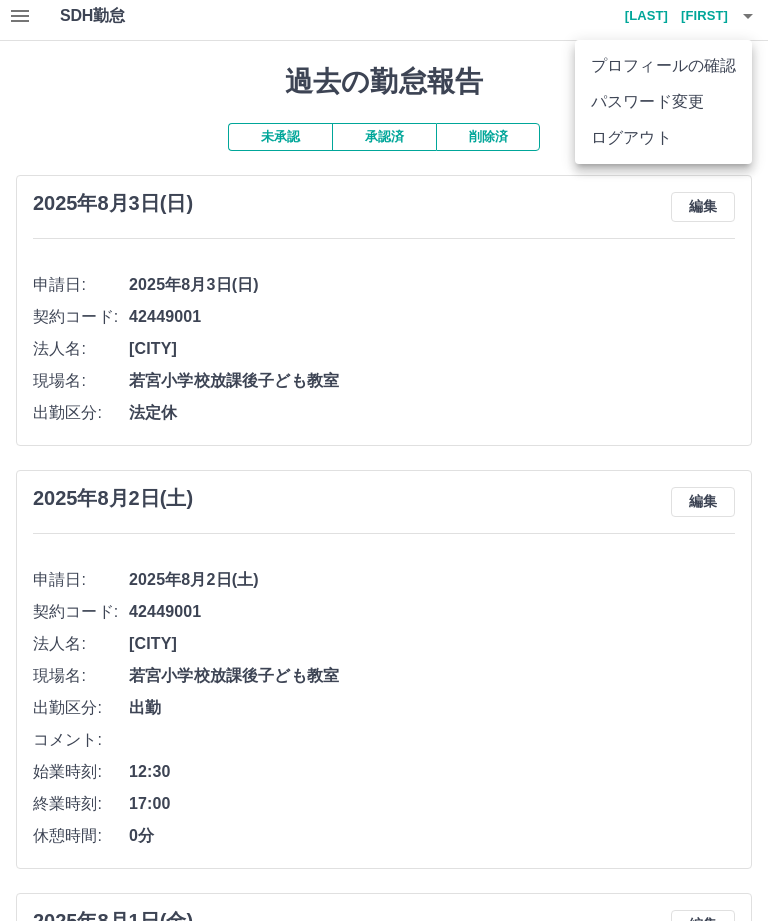 click on "ログアウト" at bounding box center [663, 138] 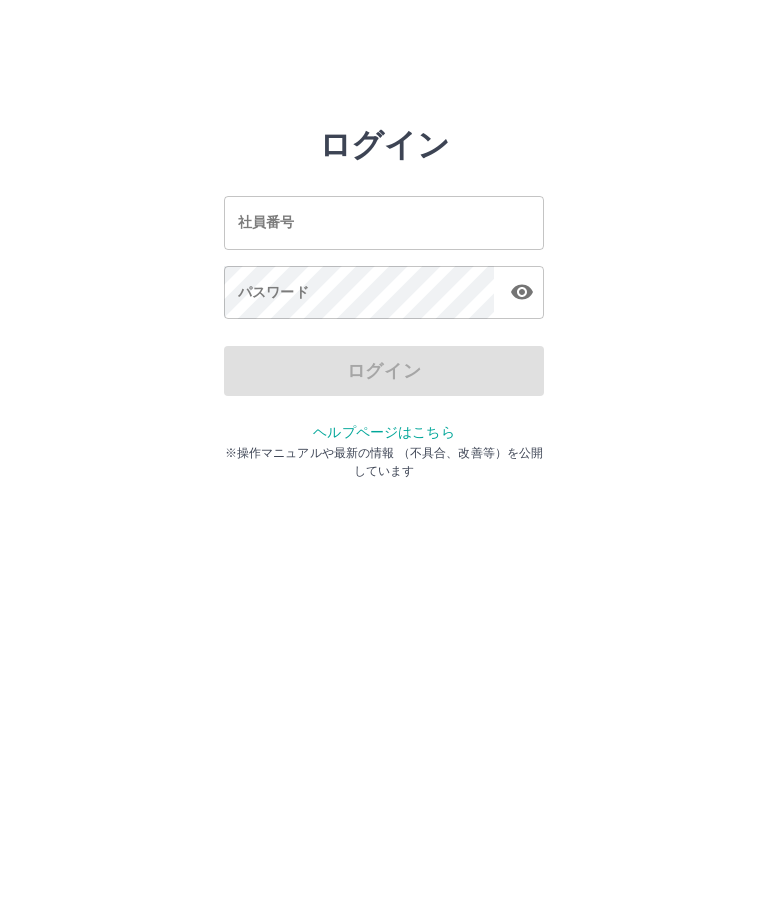 scroll, scrollTop: 0, scrollLeft: 0, axis: both 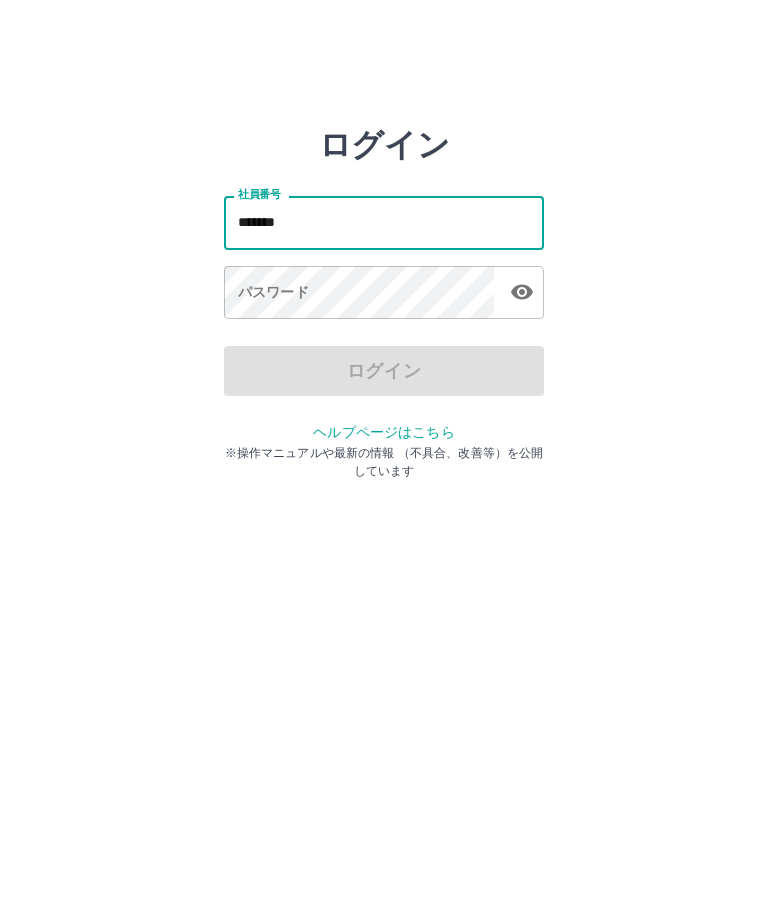 type on "*******" 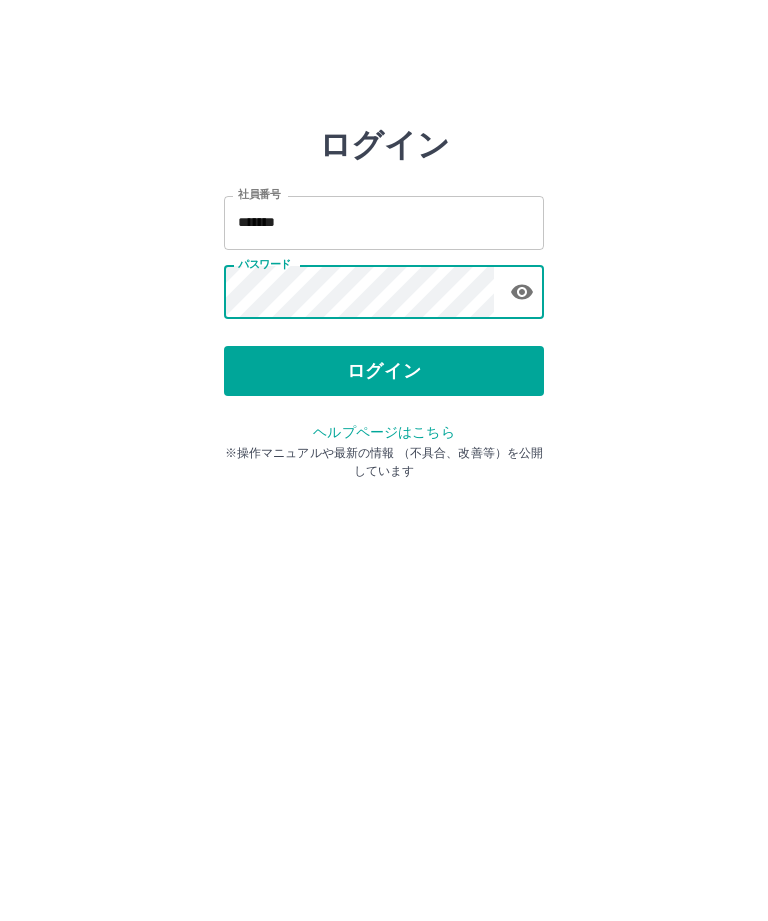 click on "ログイン" at bounding box center [384, 371] 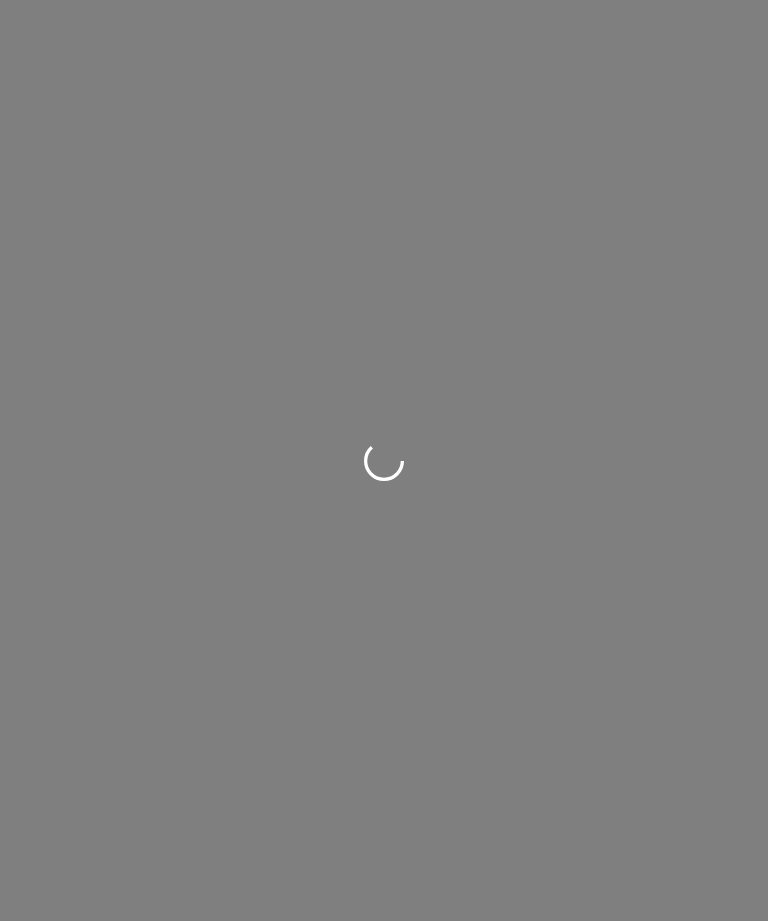 scroll, scrollTop: 0, scrollLeft: 0, axis: both 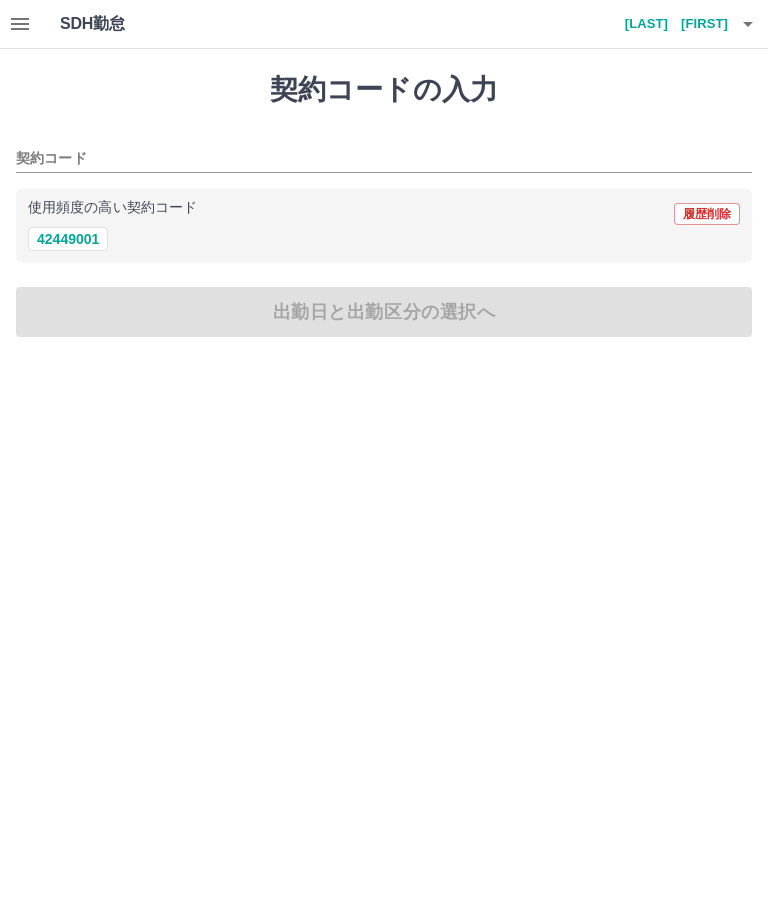 click on "42449001" at bounding box center [68, 239] 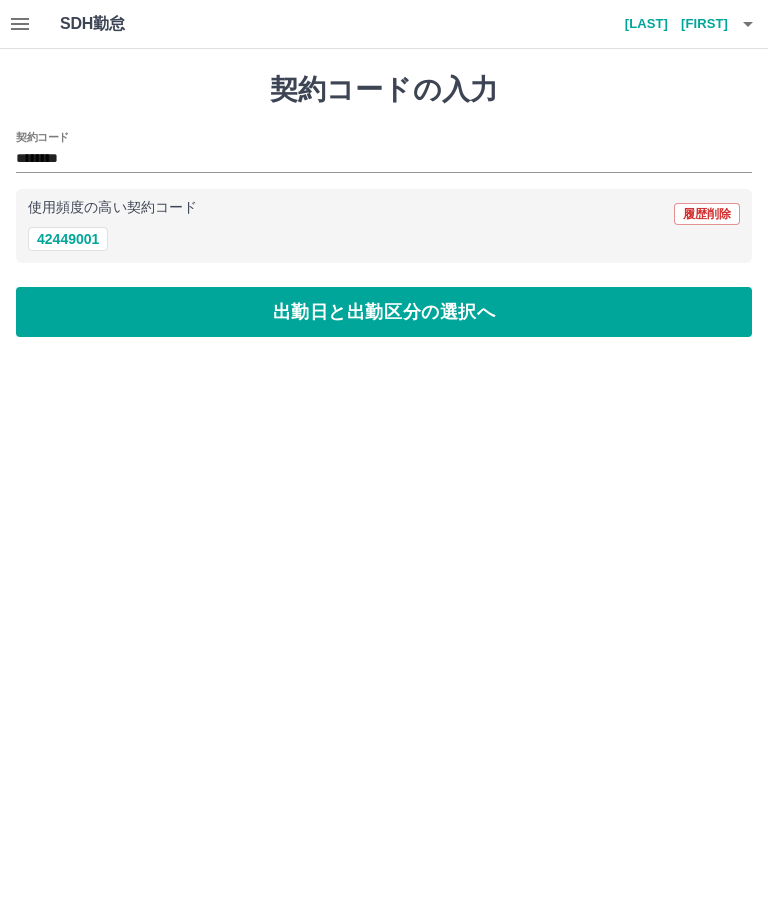 click on "出勤日と出勤区分の選択へ" at bounding box center [384, 312] 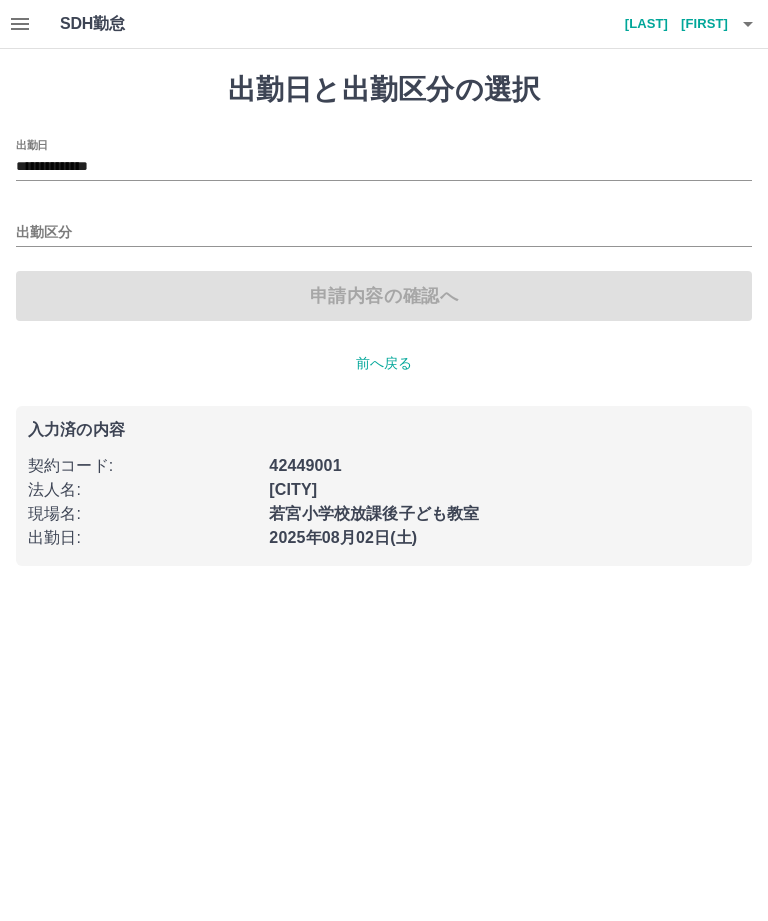click on "出勤区分" at bounding box center [384, 233] 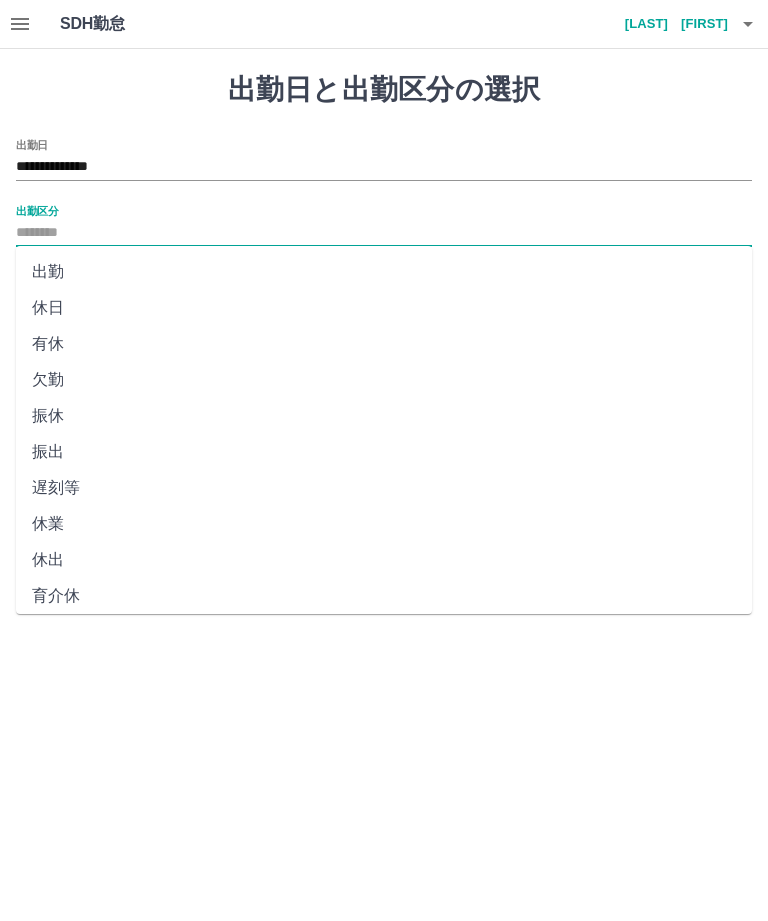 click on "出勤" at bounding box center [384, 272] 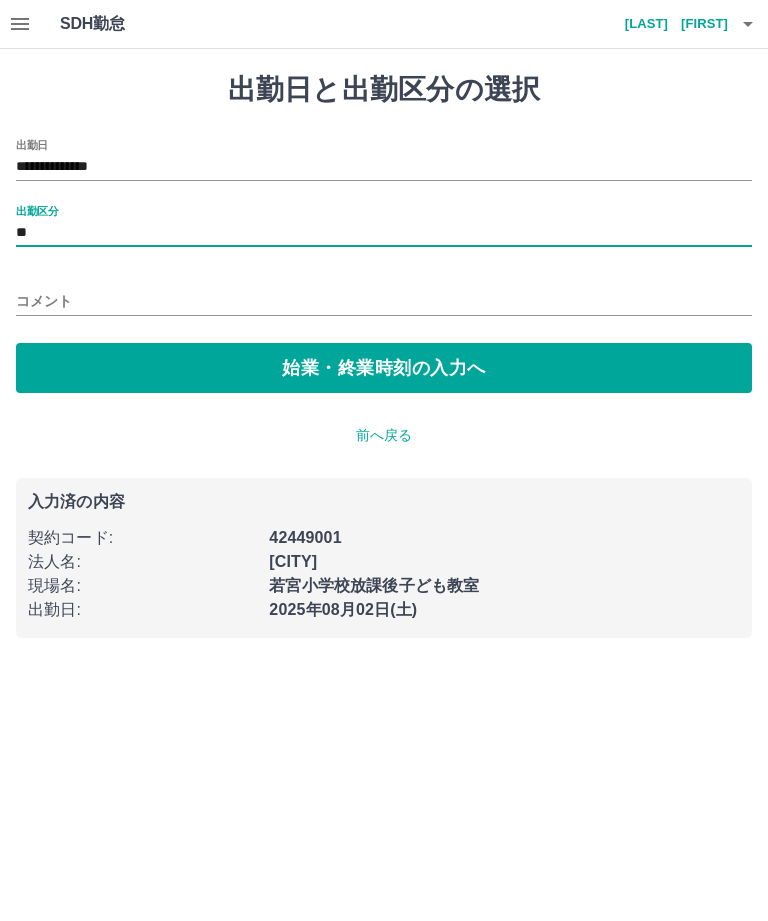 click on "始業・終業時刻の入力へ" at bounding box center (384, 368) 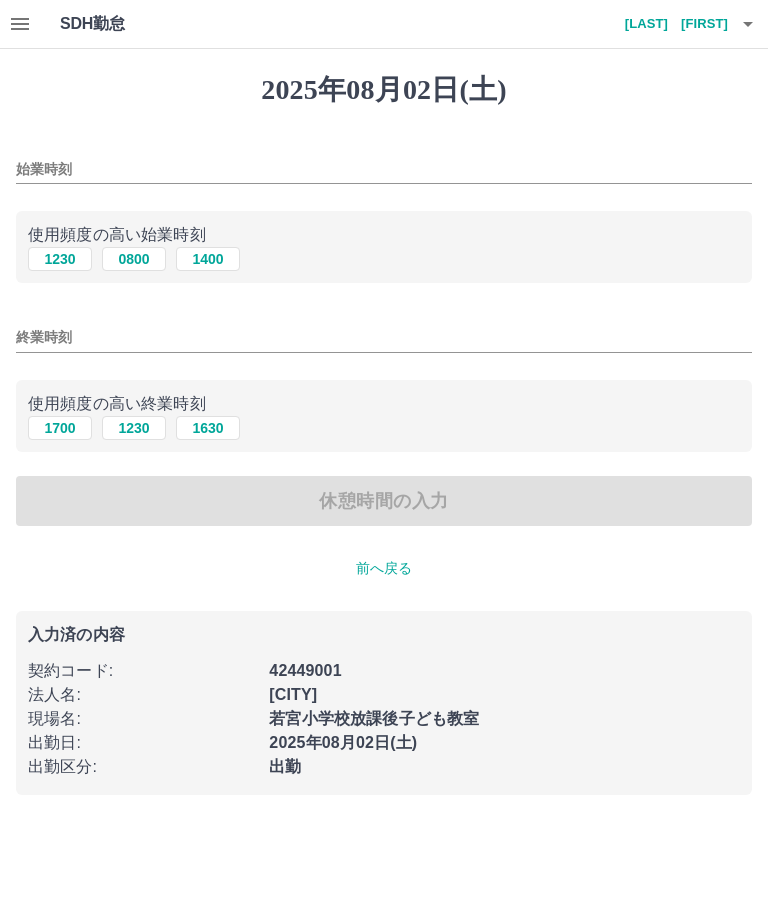 click on "1230" at bounding box center (60, 259) 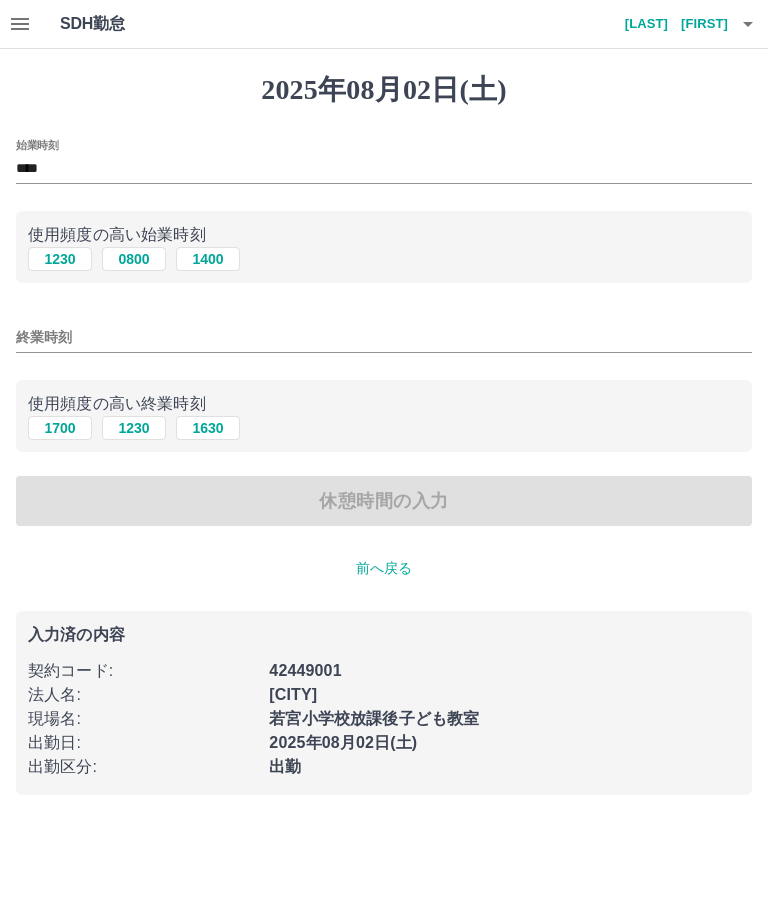 click on "1700" at bounding box center (60, 428) 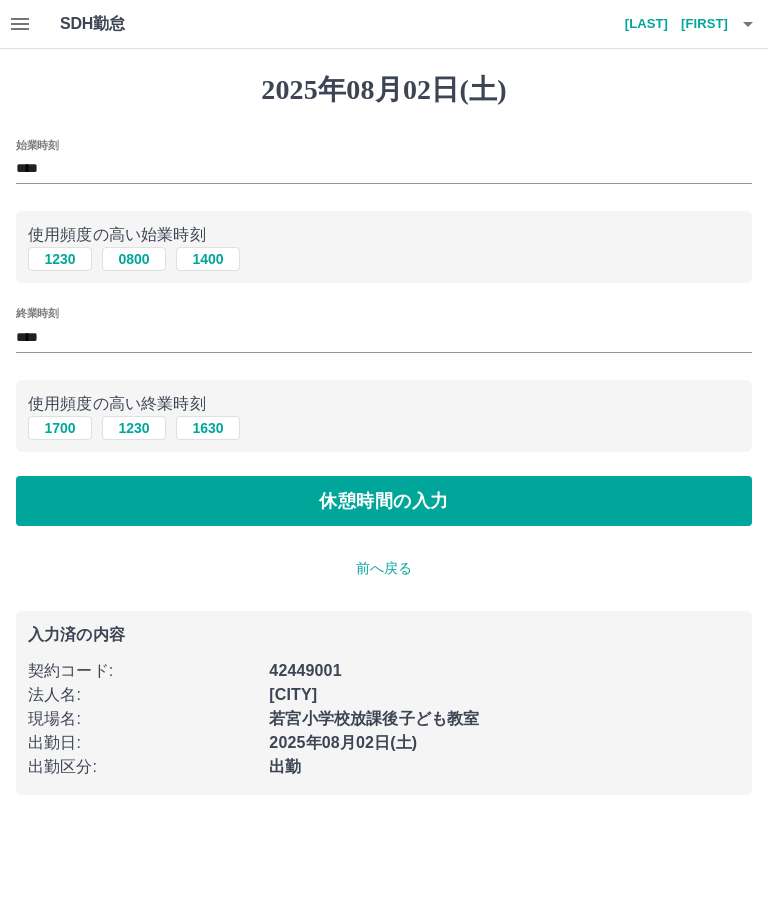 click on "休憩時間の入力" at bounding box center [384, 501] 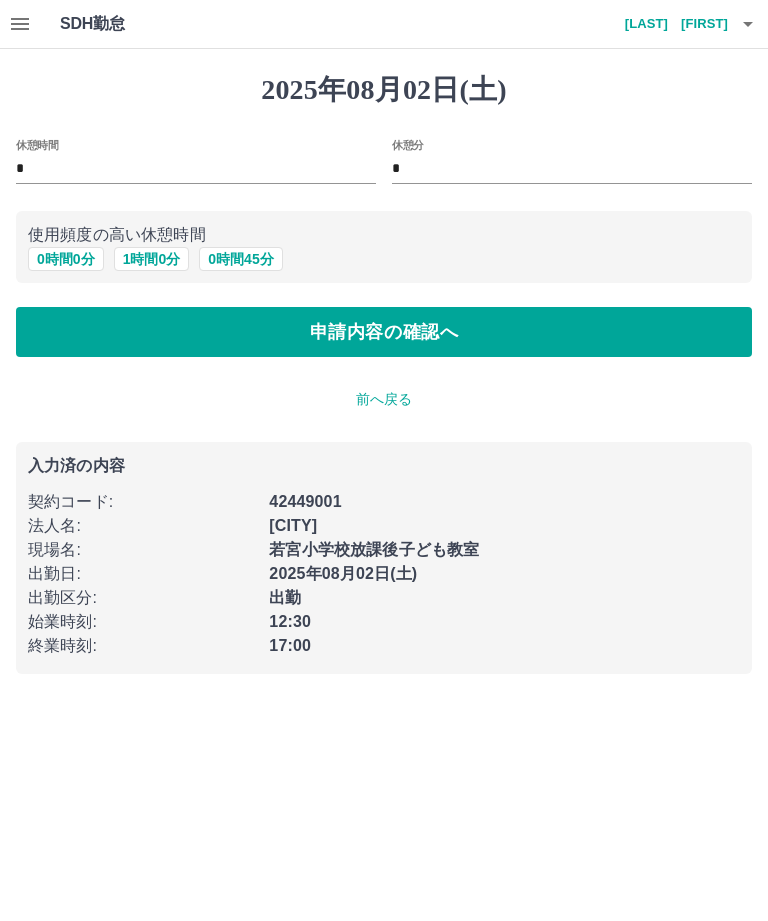 click on "申請内容の確認へ" at bounding box center [384, 332] 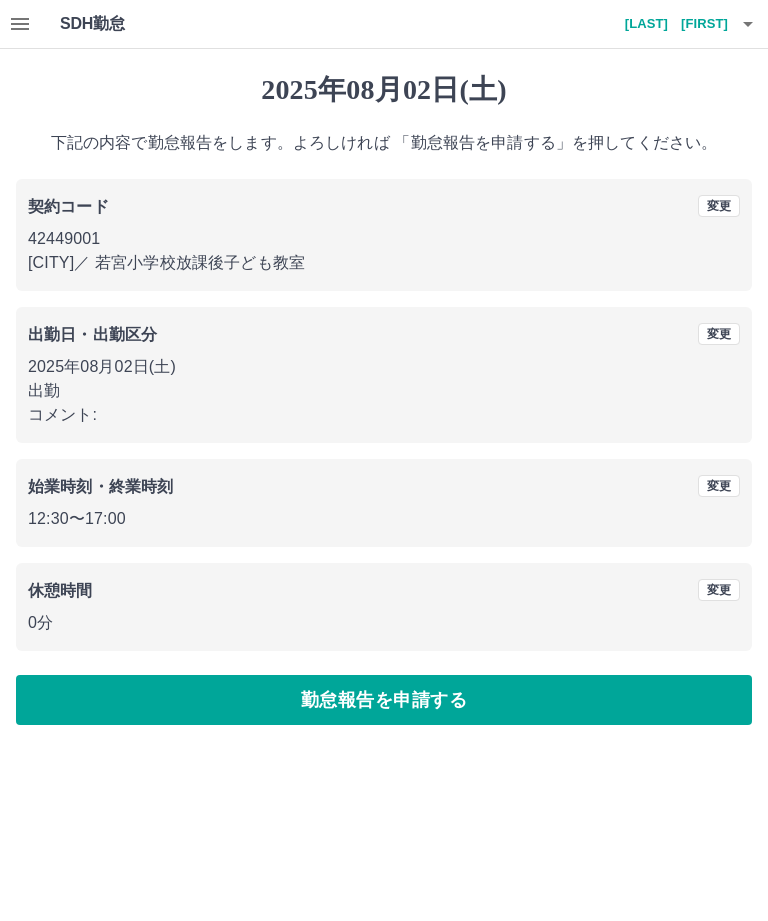 click on "勤怠報告を申請する" at bounding box center (384, 700) 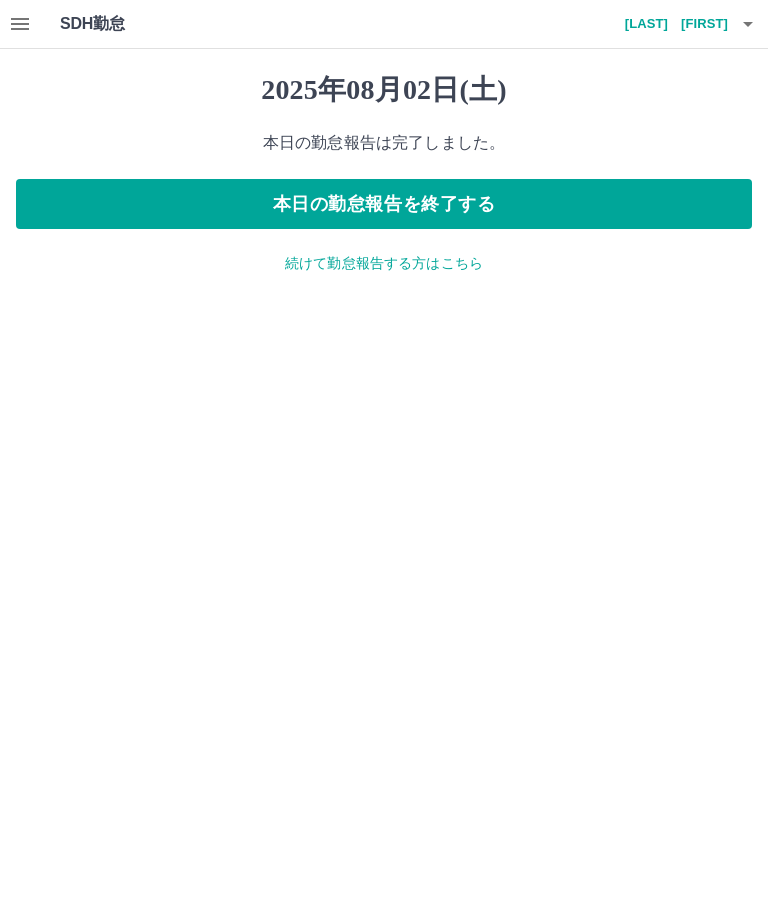 click on "続けて勤怠報告する方はこちら" at bounding box center [384, 263] 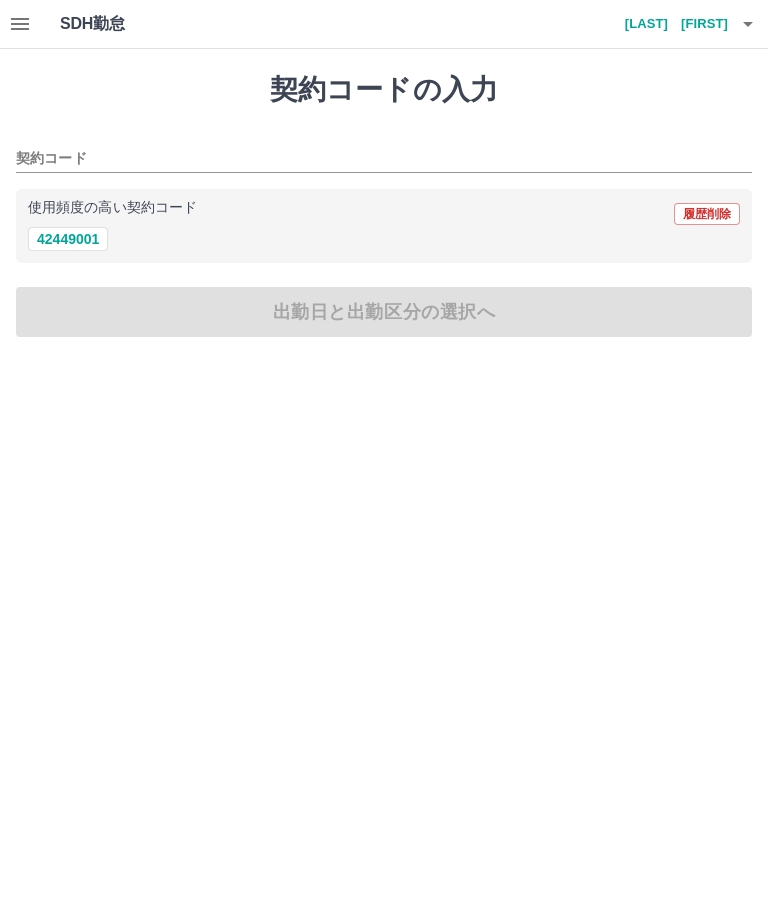 click on "42449001" at bounding box center [68, 239] 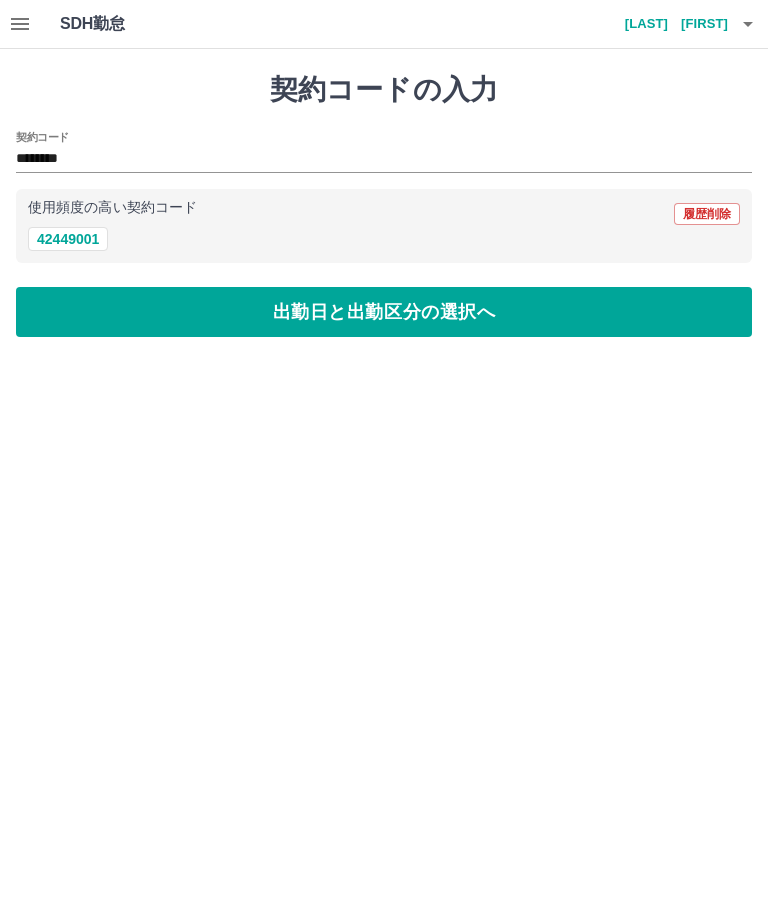 click on "42449001" at bounding box center [68, 239] 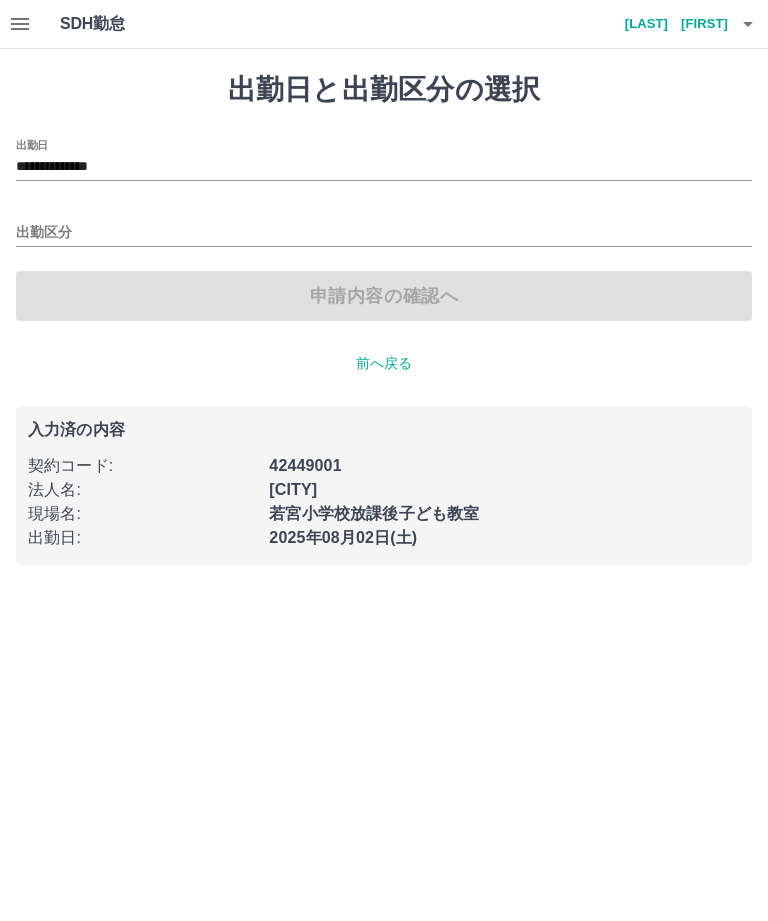 click on "出勤区分" at bounding box center (384, 233) 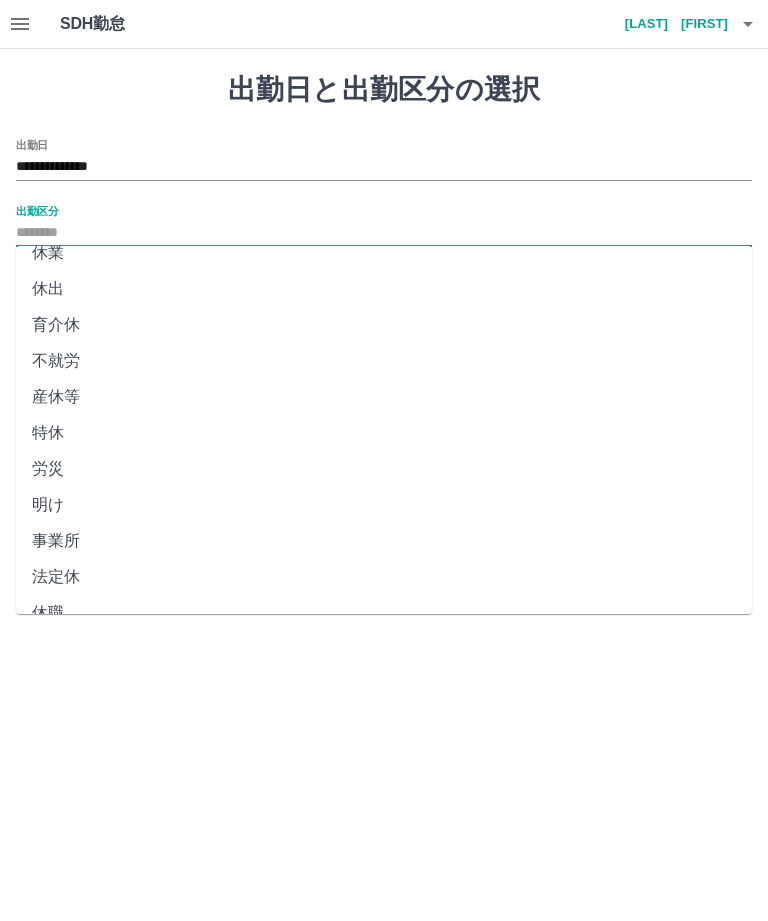 scroll, scrollTop: 270, scrollLeft: 0, axis: vertical 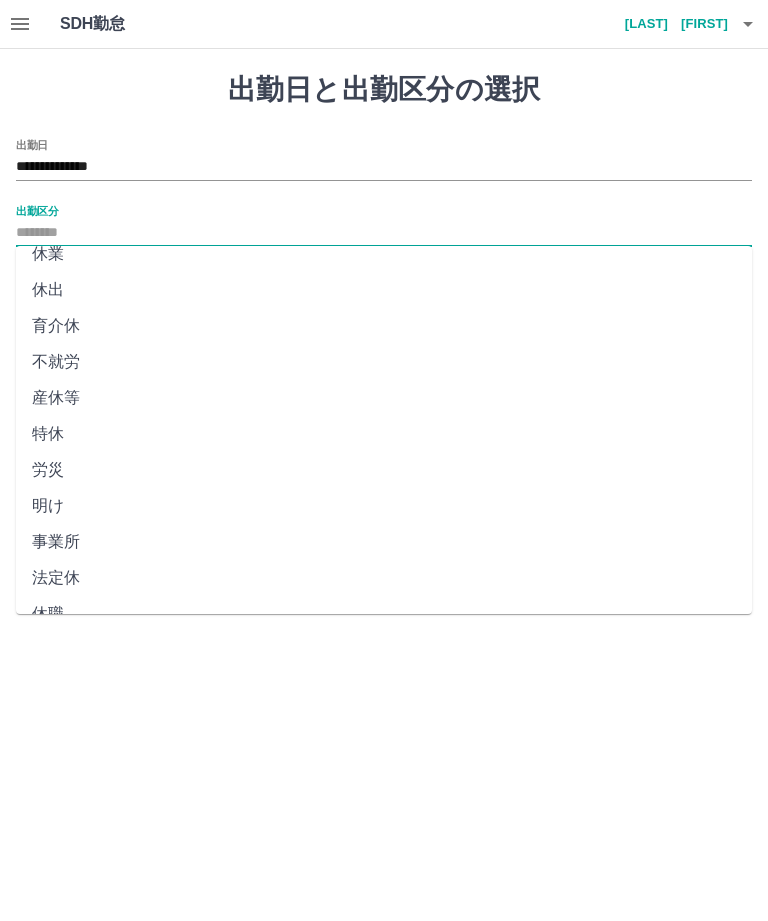 click on "法定休" at bounding box center (384, 578) 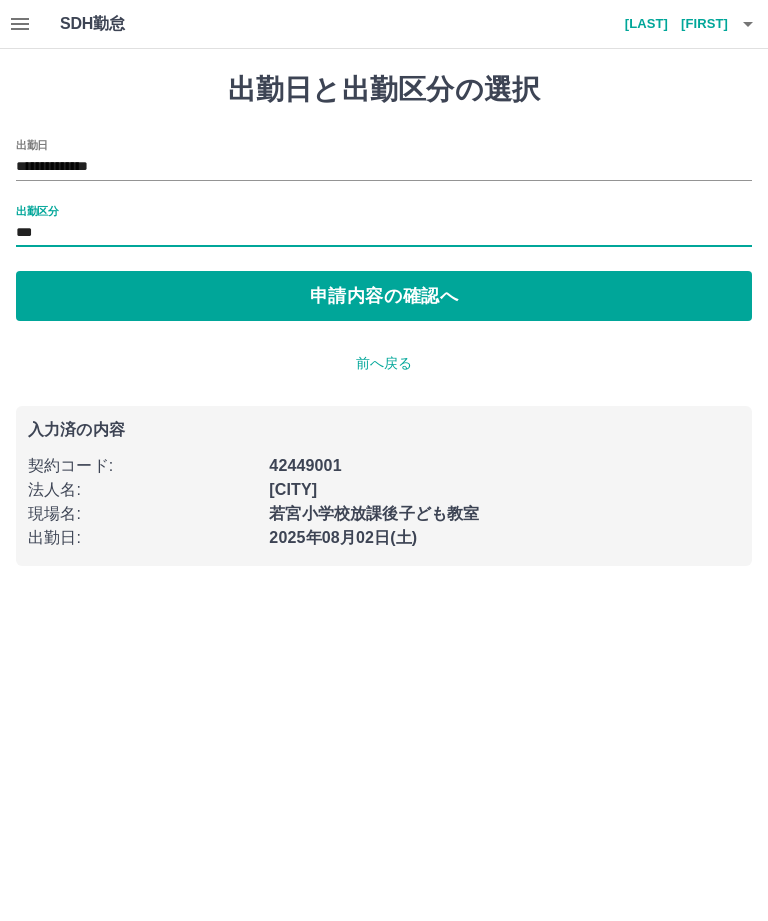 type on "***" 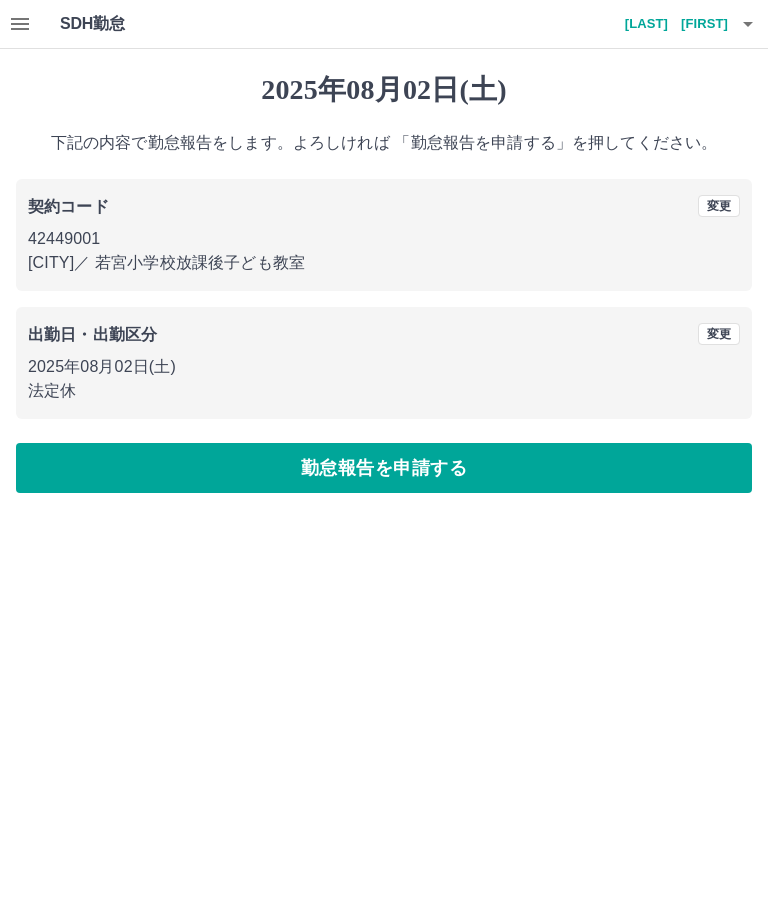 click on "変更" at bounding box center (719, 334) 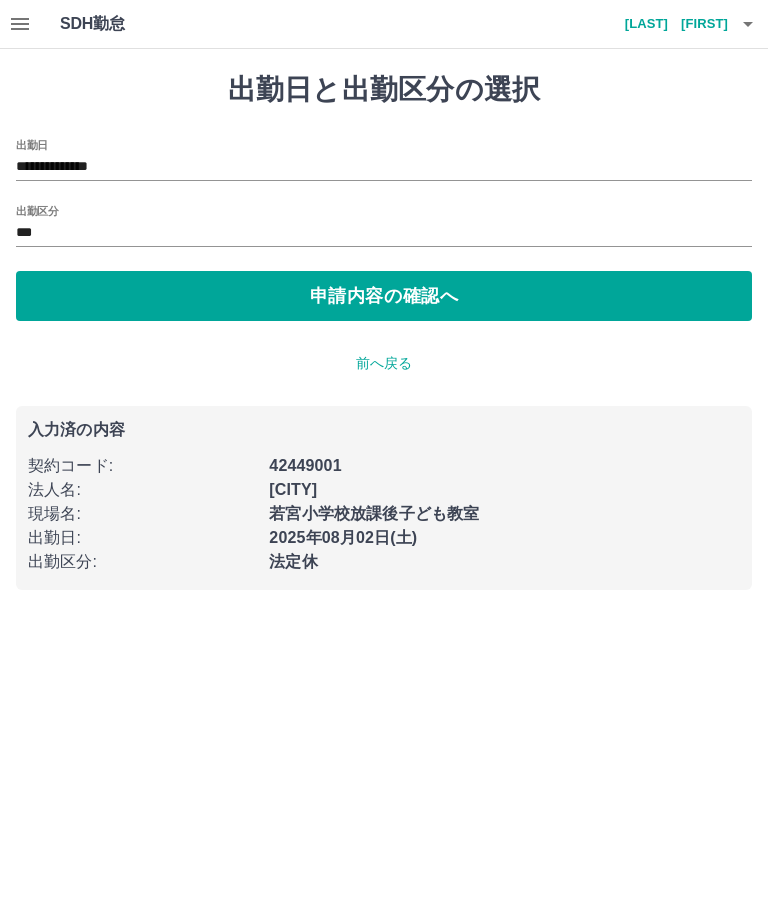 click on "**********" at bounding box center [384, 167] 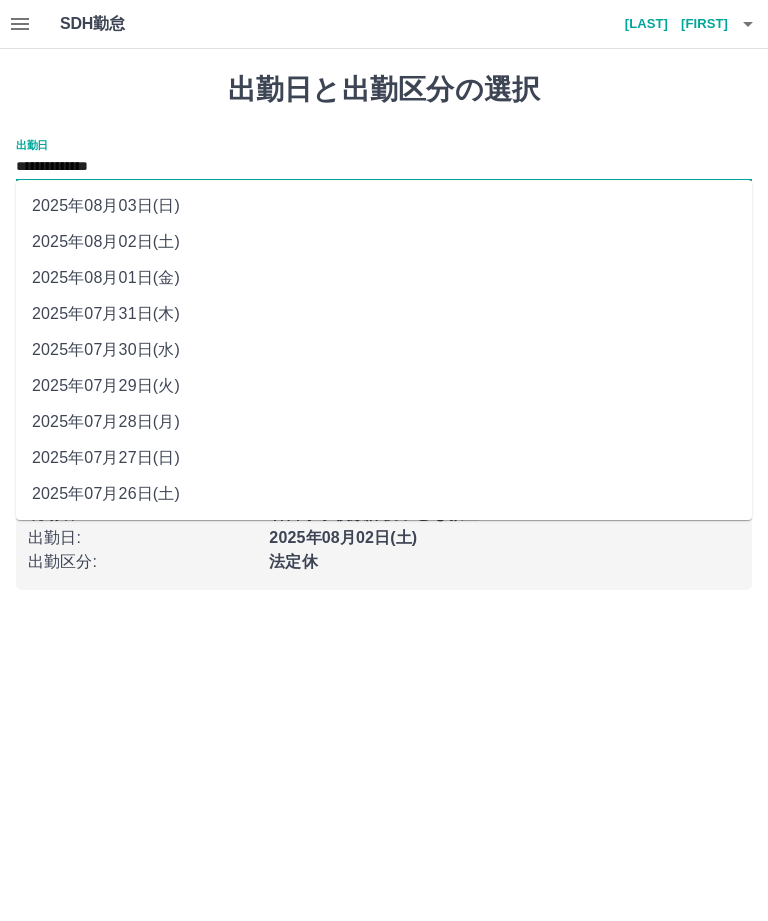 click on "2025年08月03日(日)" at bounding box center [384, 206] 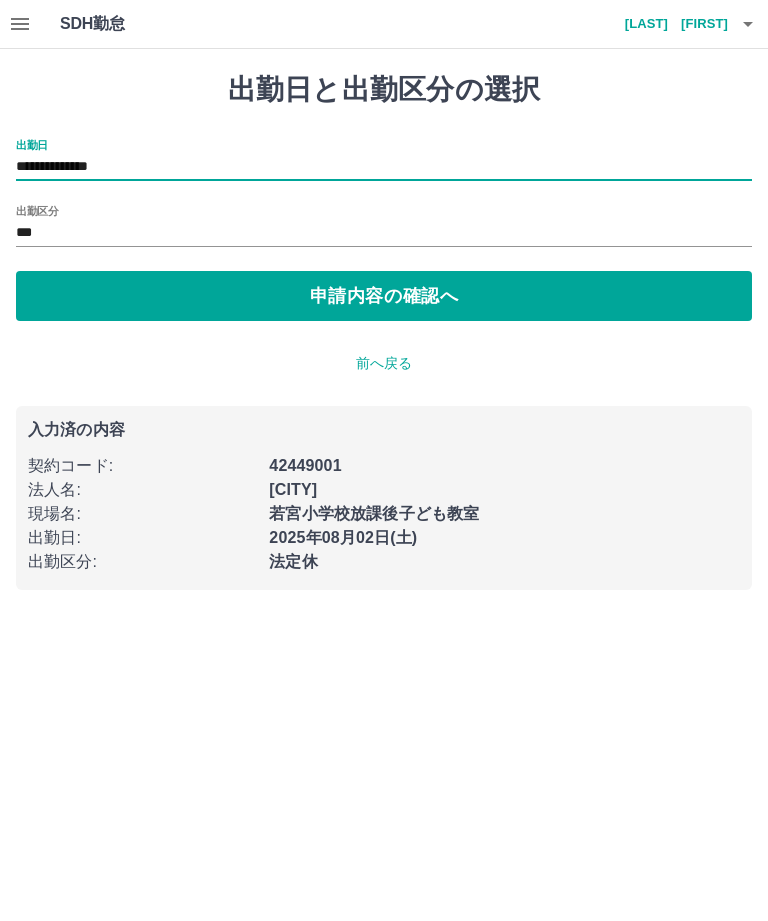 click on "申請内容の確認へ" at bounding box center (384, 296) 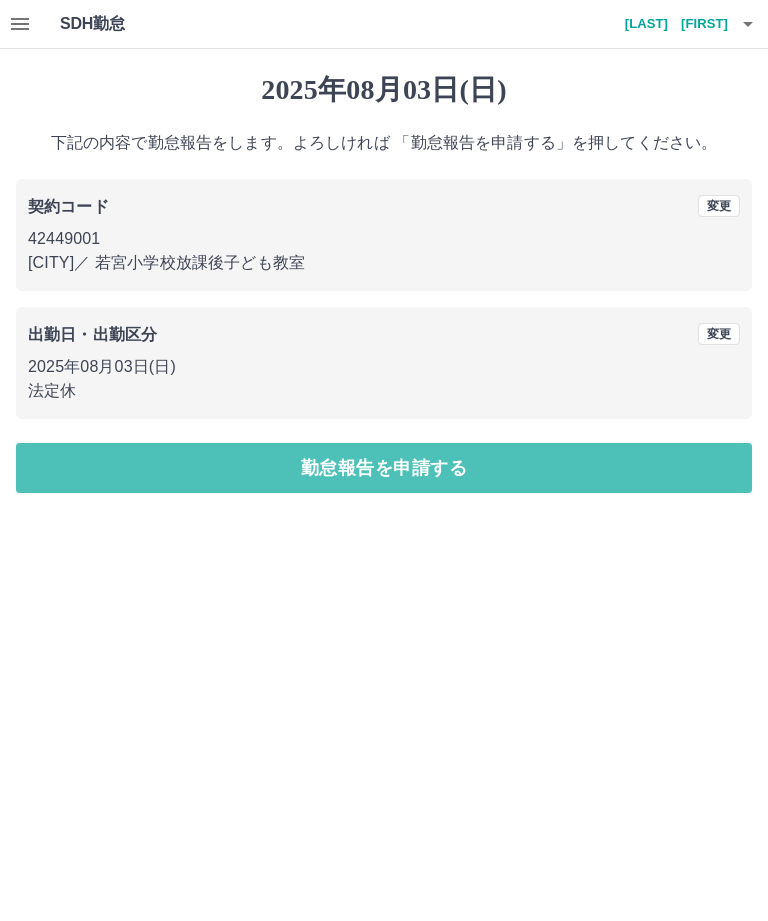 click on "勤怠報告を申請する" at bounding box center [384, 468] 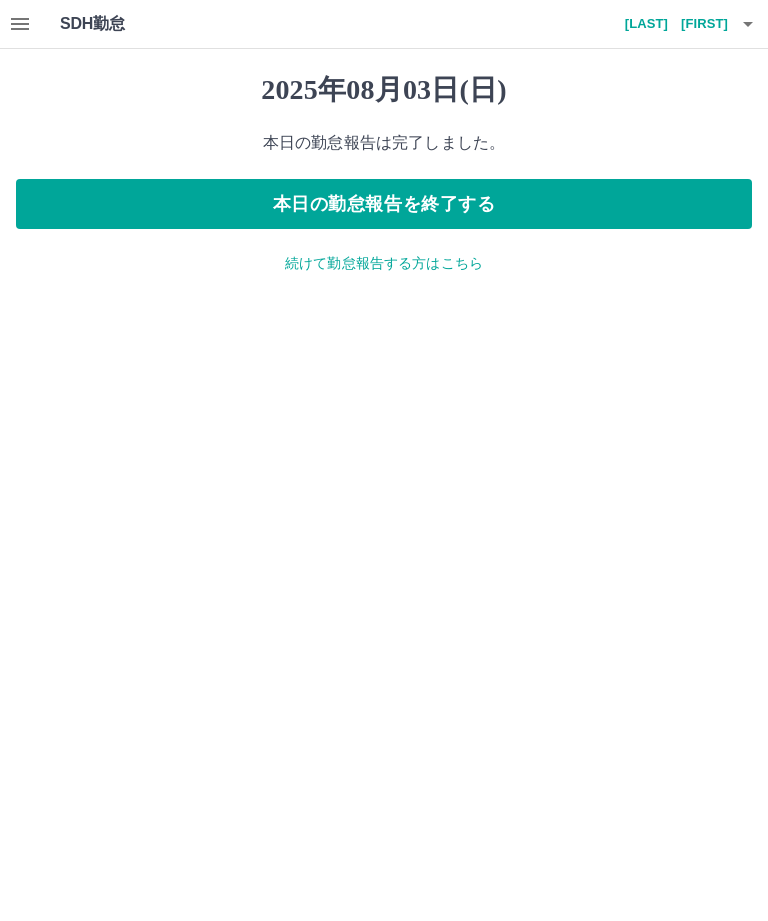click on "本日の勤怠報告を終了する" at bounding box center [384, 204] 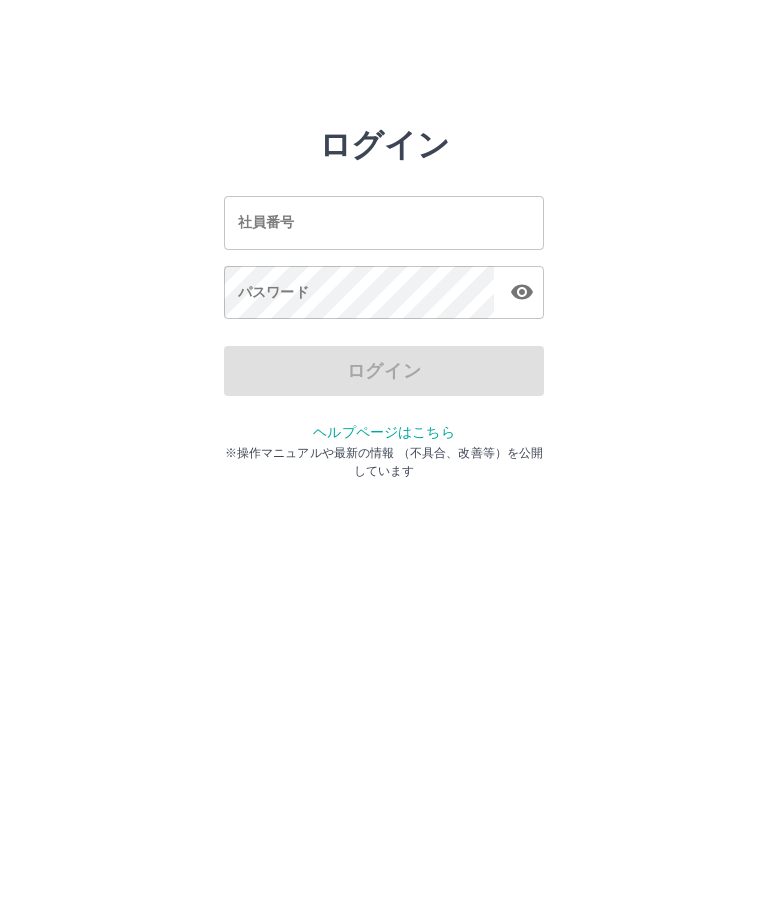 scroll, scrollTop: 0, scrollLeft: 0, axis: both 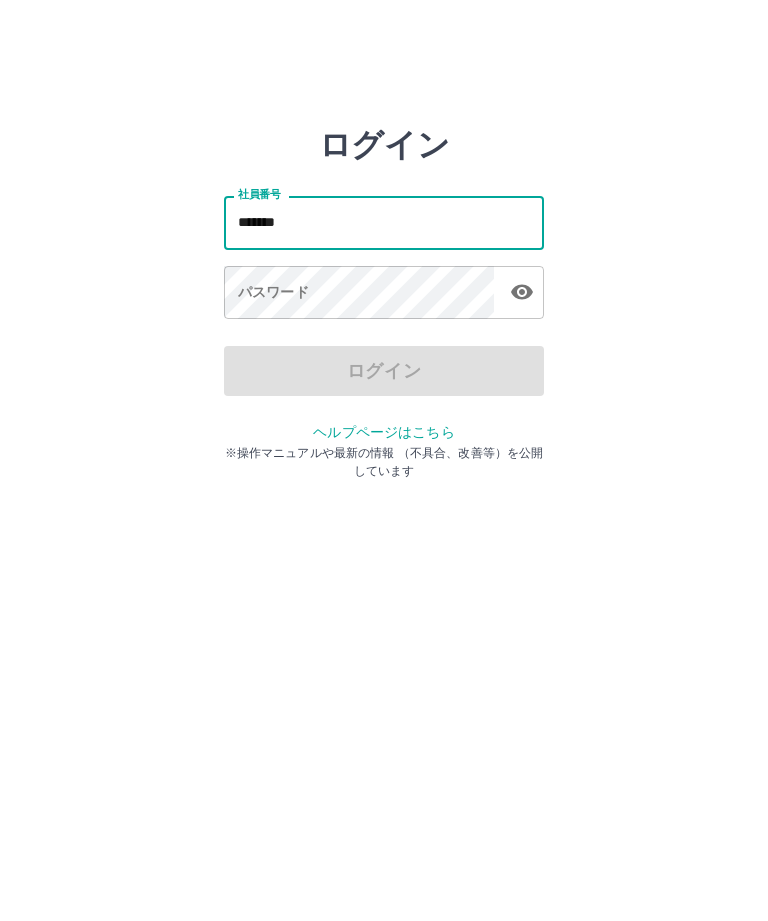 type on "*******" 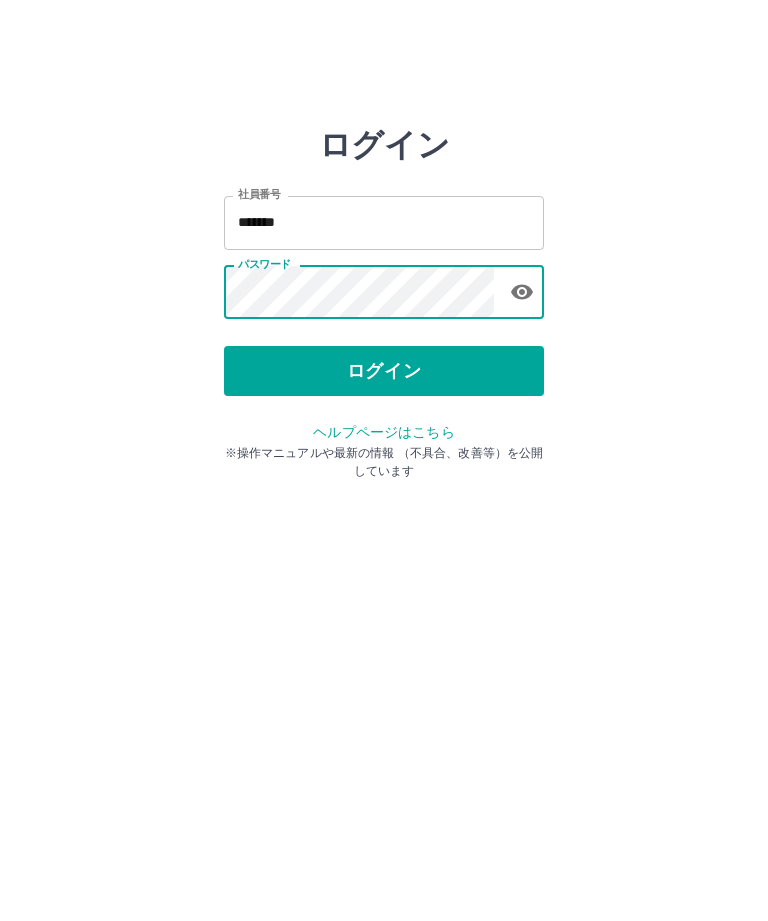 click on "ログイン" at bounding box center (384, 371) 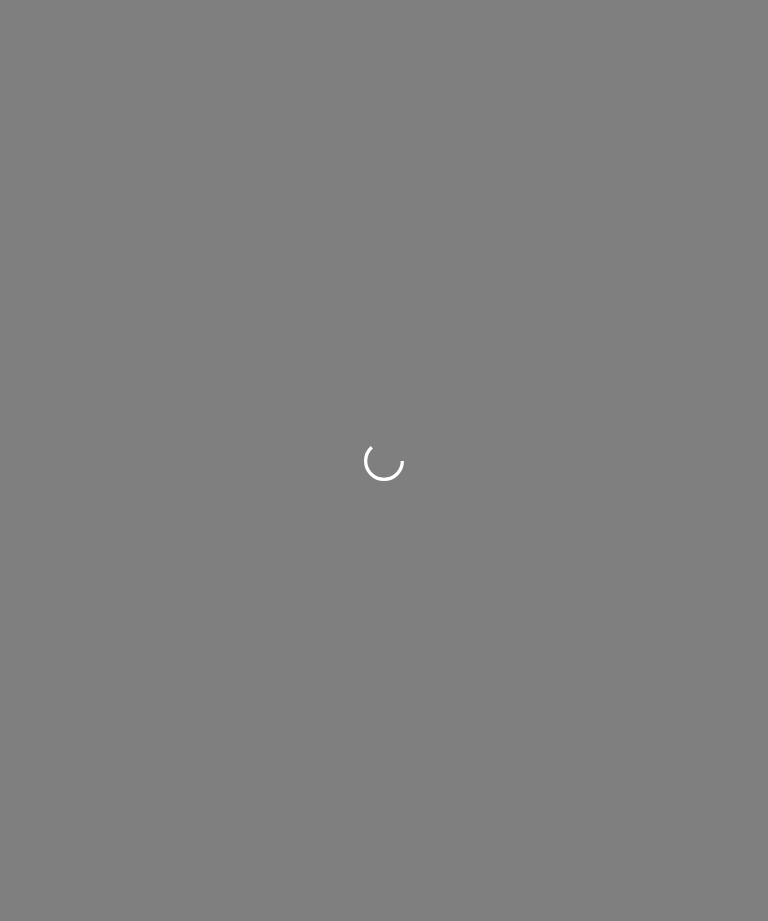 scroll, scrollTop: 0, scrollLeft: 0, axis: both 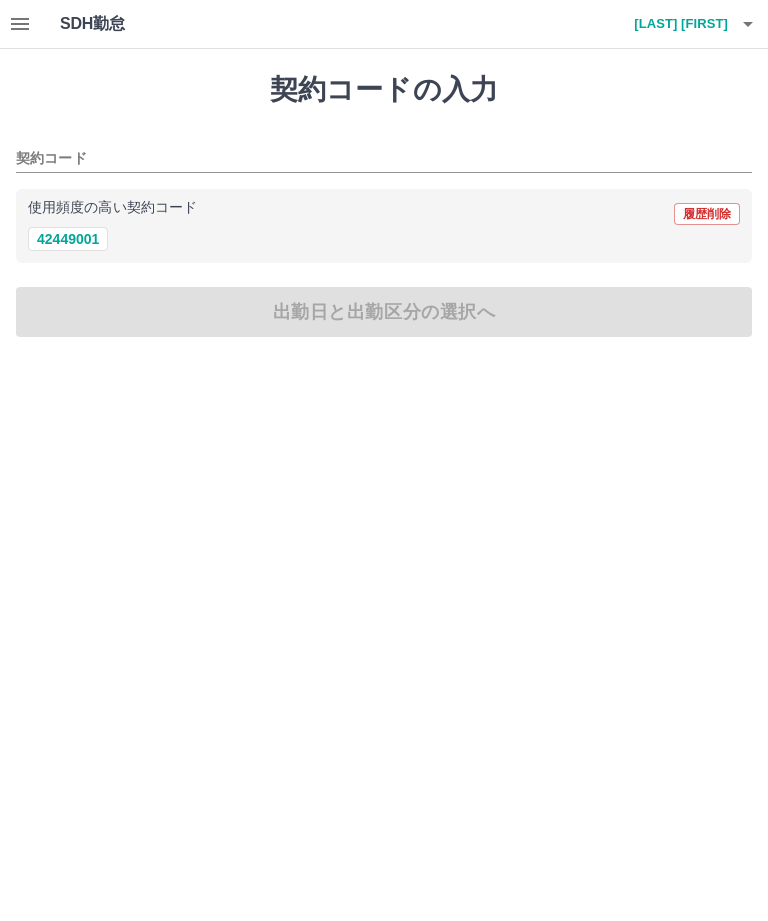 click 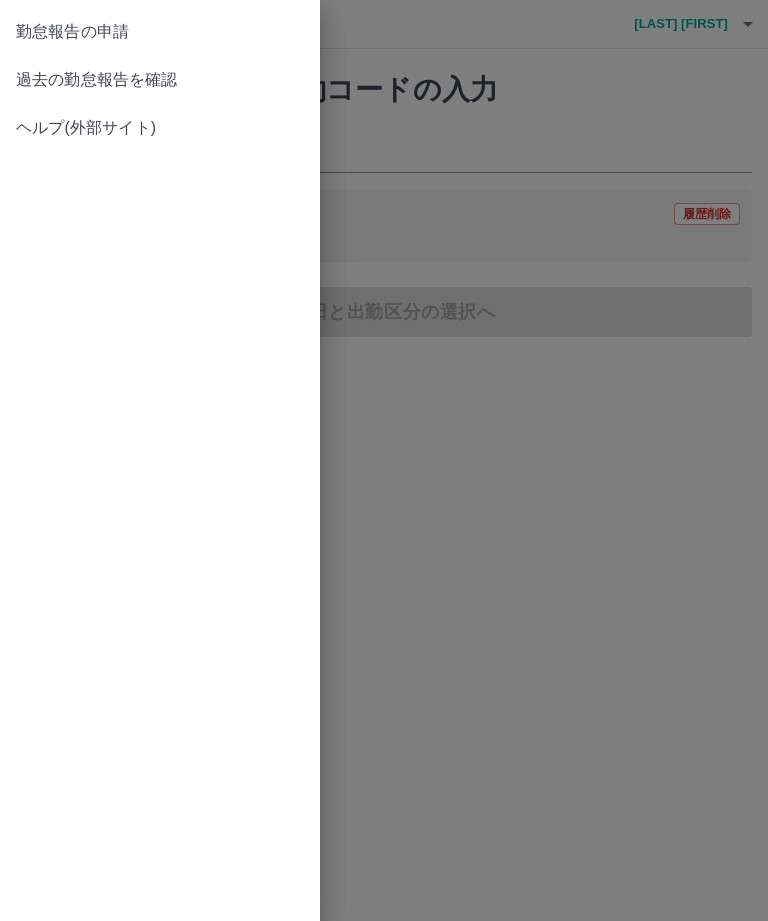 click on "過去の勤怠報告を確認" at bounding box center [160, 80] 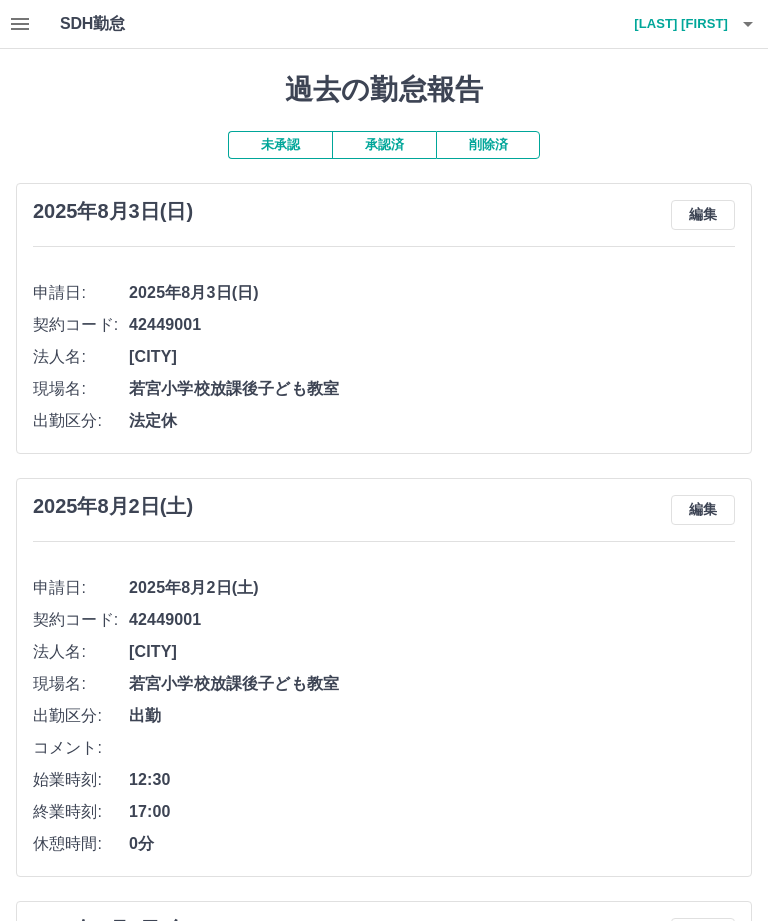 click on "過去の勤怠報告 未承認 承認済 削除済 [DATE] 編集 申請日: [DATE] 契約コード: [NUMBER] 法人名: [ORGANIZATION] 現場名: 若宮小学校放課後子ども教室 出勤区分: 法定休 [DATE] 編集 申請日: [DATE] 契約コード: [NUMBER] 法人名: [ORGANIZATION] 現場名: 若宮小学校放課後子ども教室 出勤区分: 出勤 コメント: 始業時刻: 12:30 終業時刻: 17:00 休憩時間: 0分 [DATE] 編集 申請日: [DATE] 契約コード: [NUMBER] 法人名: [ORGANIZATION] 現場名: 若宮小学校放課後子ども教室 出勤区分: 休日 [DATE] 編集 申請日: [DATE] 契約コード: [NUMBER] 法人名: [ORGANIZATION] 現場名: 若宮小学校放課後子ども教室 出勤区分: 休日 [DATE] 編集 申請日: [DATE] 契約コード: [NUMBER] 法人名: [ORGANIZATION] 現場名: 若宮小学校放課後子ども教室 出勤区分: 休日 [DATE] 編集 申請日: [DATE] 契約コード: [NUMBER] 法人名: [ORGANIZATION] 現場名: 若宮小学校放課後子ども教室 出勤区分: 休日 [DATE] 編集 申請日: [DATE] 契約コード: [NUMBER] 法人名: [ORGANIZATION] 現場名: 若宮小学校放課後子ども教室 出勤区分: 休日 [DATE] 編集 申請日: [DATE] 契約コード: [NUMBER] 法人名: [ORGANIZATION] 現場名: 若宮小学校放課後子ども教室 出勤区分:" at bounding box center [384, 3904] 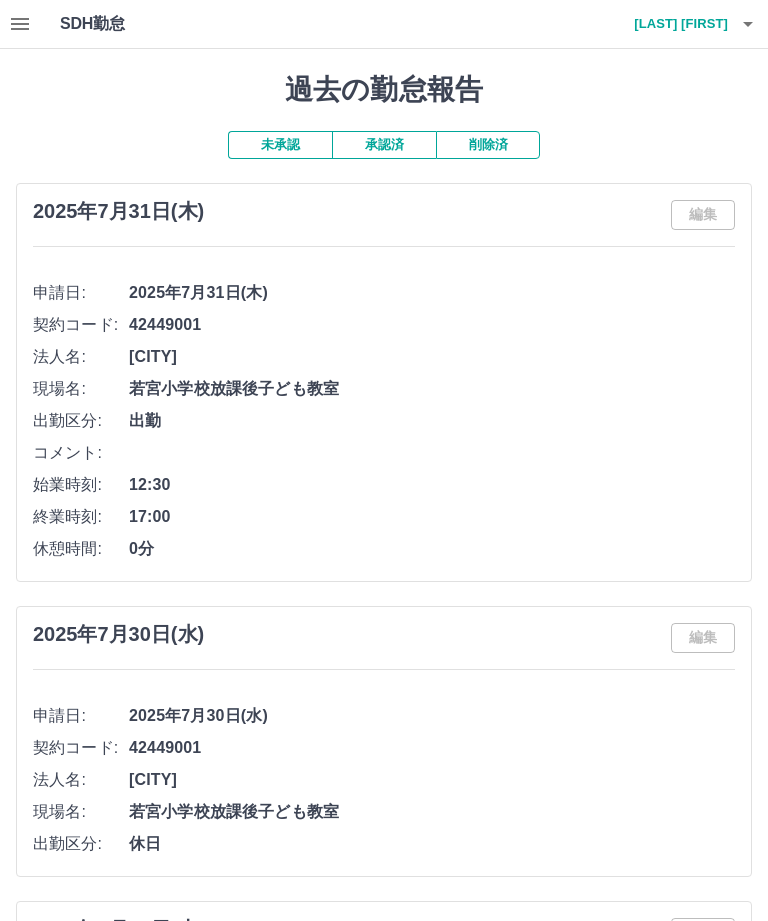 click on "未承認" at bounding box center (280, 145) 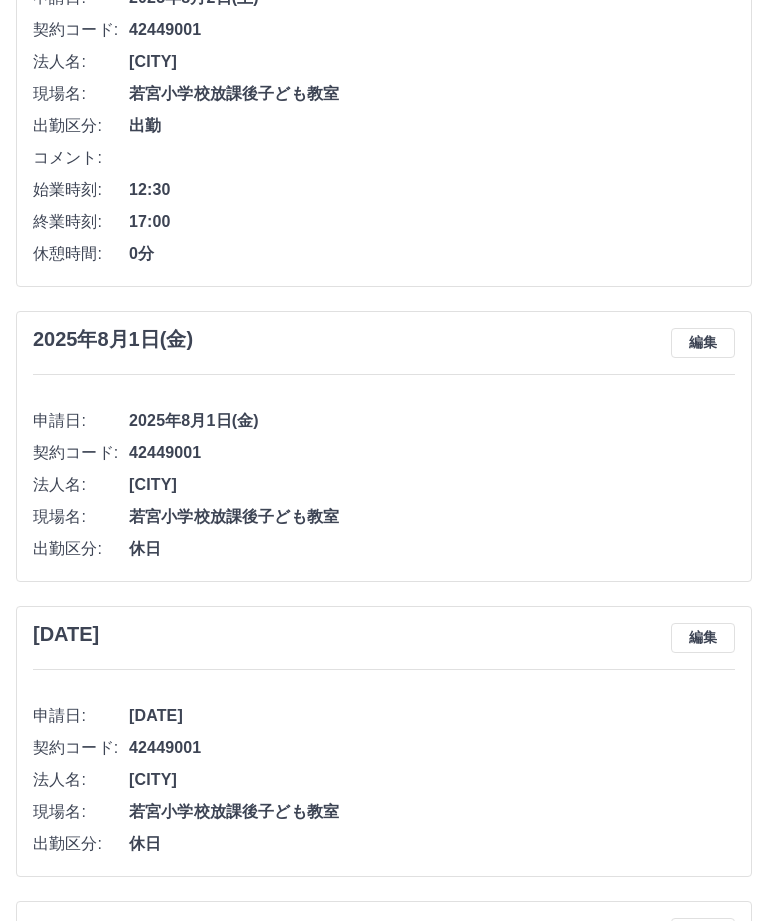 scroll, scrollTop: 591, scrollLeft: 0, axis: vertical 